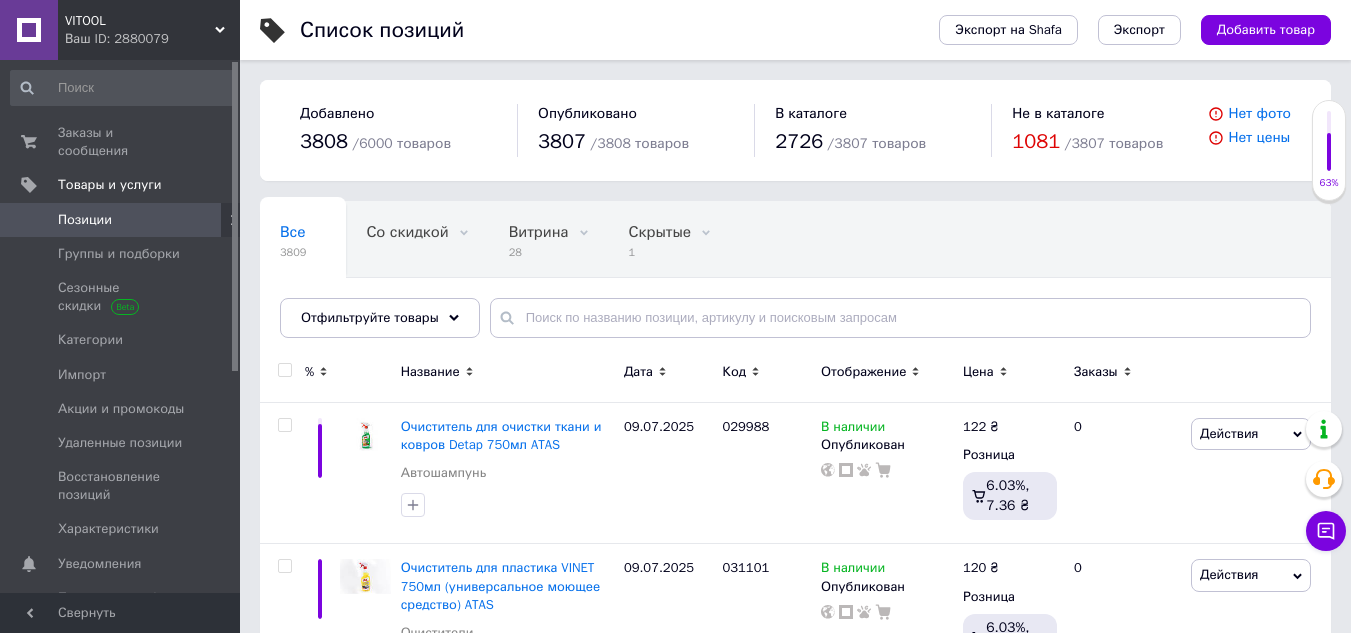 scroll, scrollTop: 0, scrollLeft: 0, axis: both 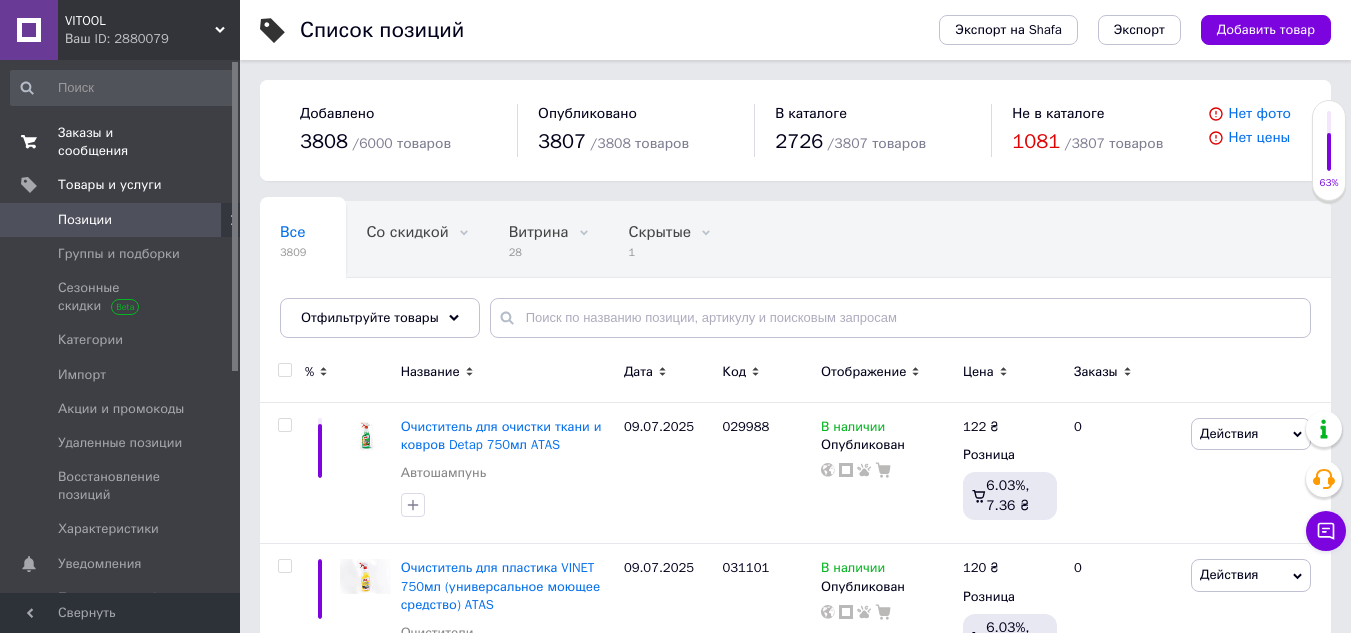 click on "Заказы и сообщения" at bounding box center [121, 142] 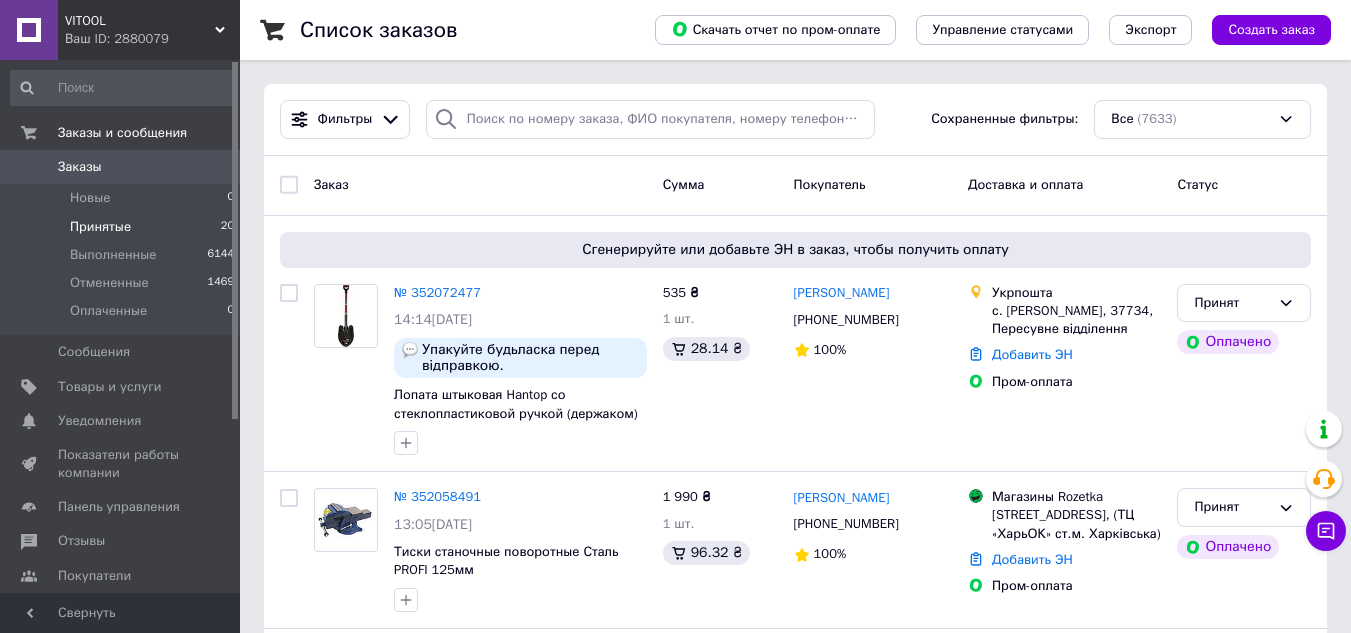 click on "Принятые" at bounding box center [100, 227] 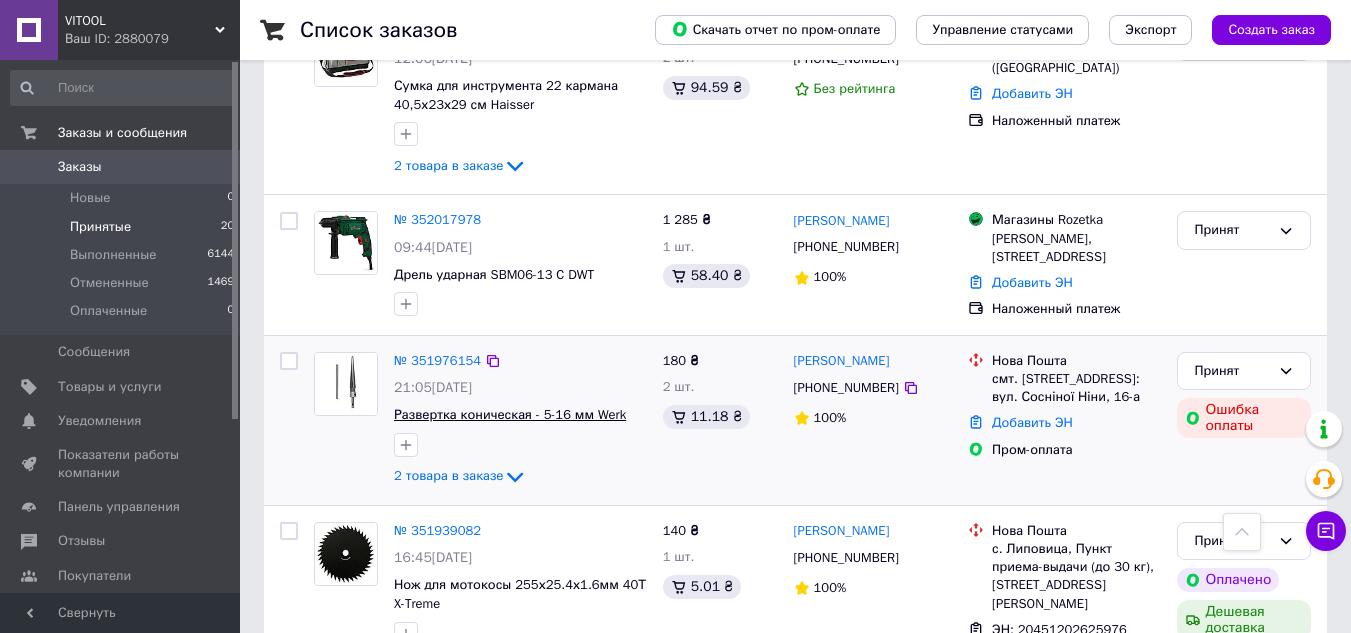 scroll, scrollTop: 700, scrollLeft: 0, axis: vertical 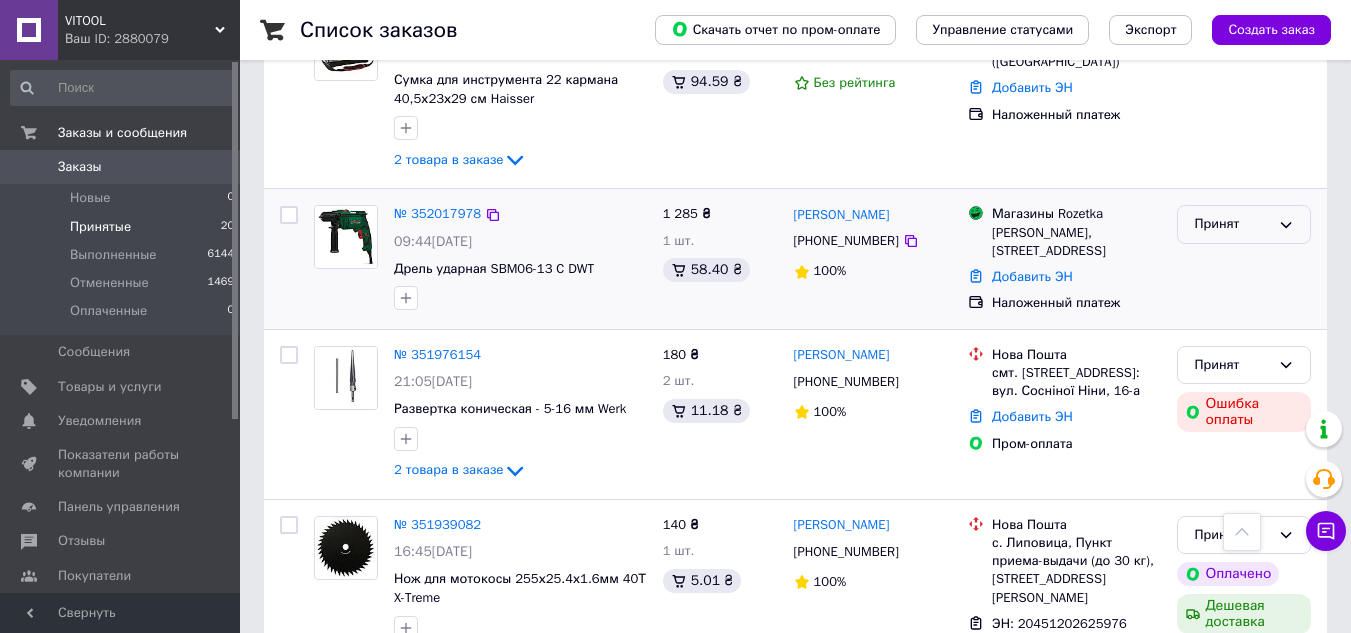 click on "Принят" at bounding box center [1232, 224] 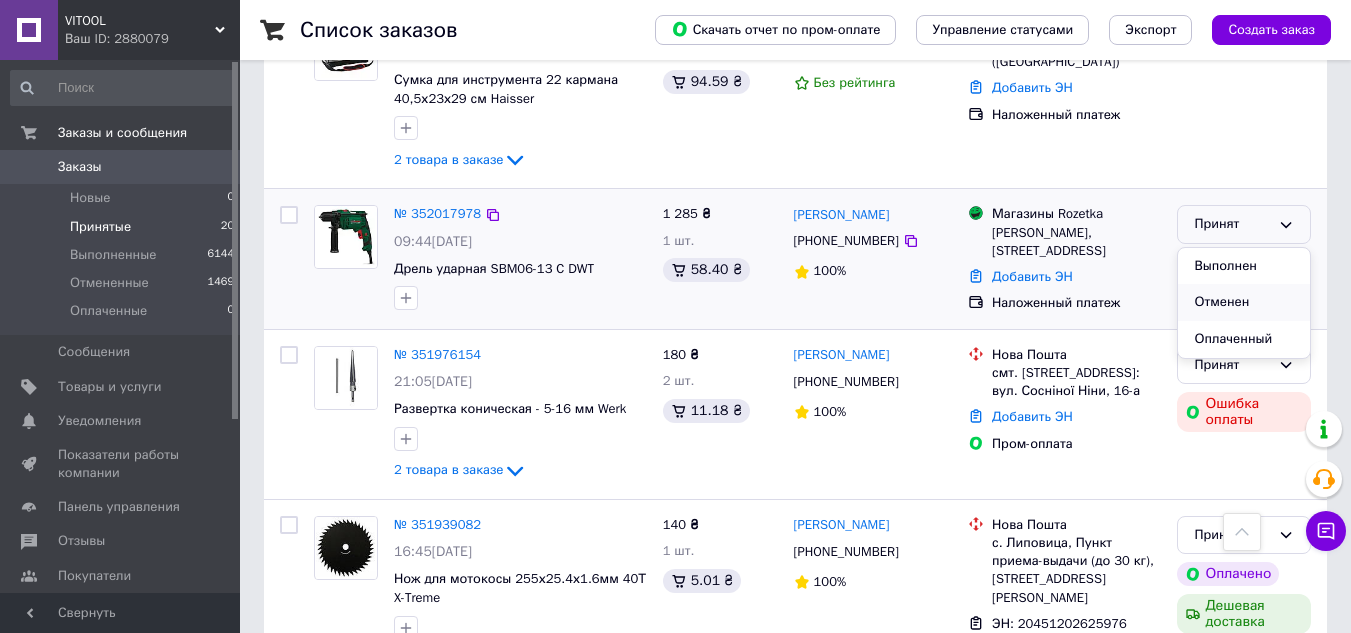 click on "Отменен" at bounding box center [1244, 302] 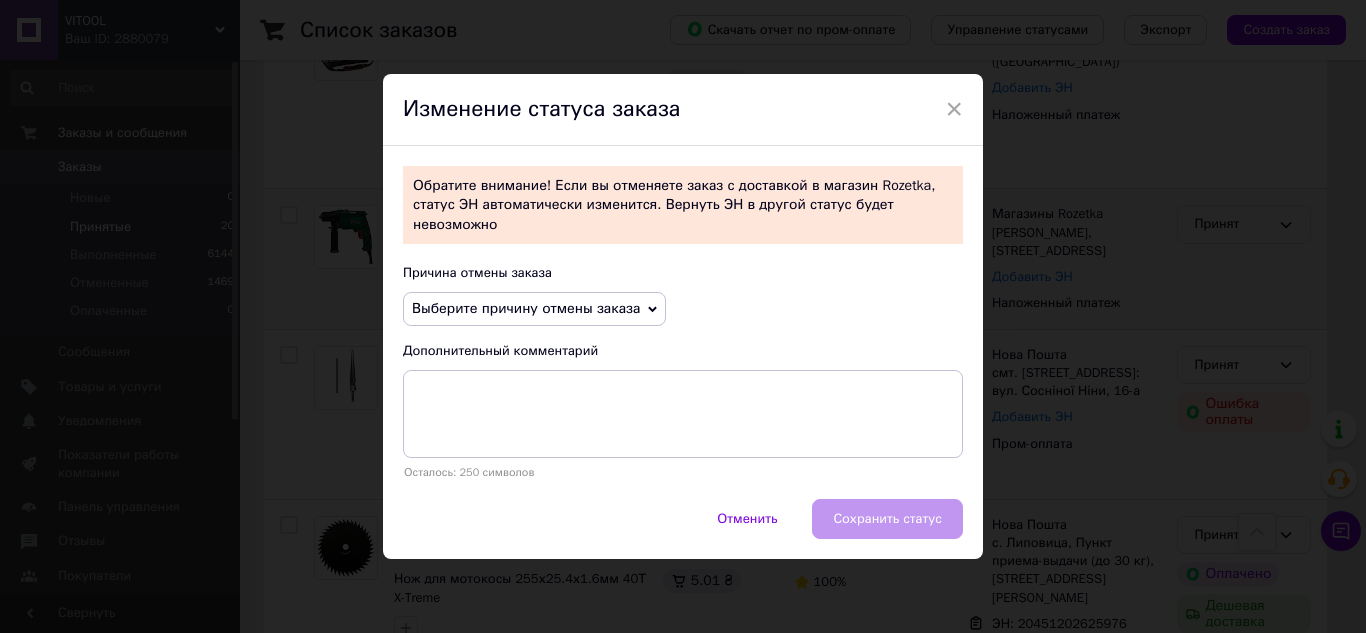 click on "Выберите причину отмены заказа" at bounding box center [526, 308] 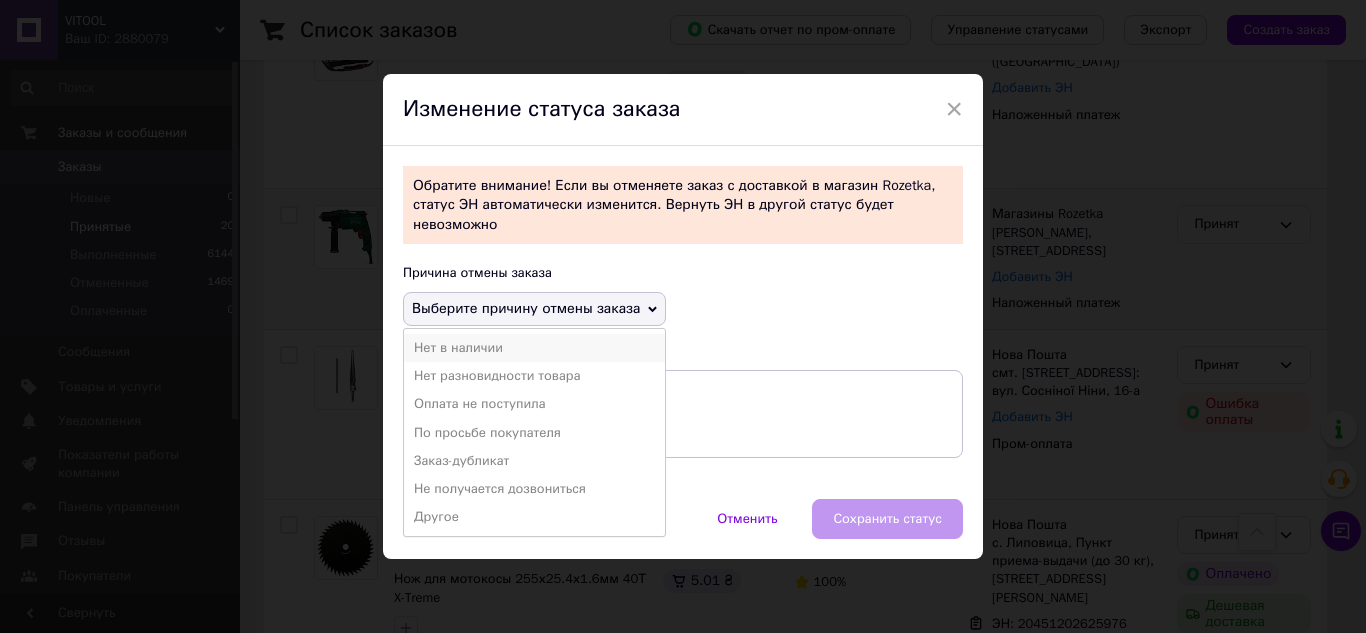 click on "Нет в наличии" at bounding box center (534, 348) 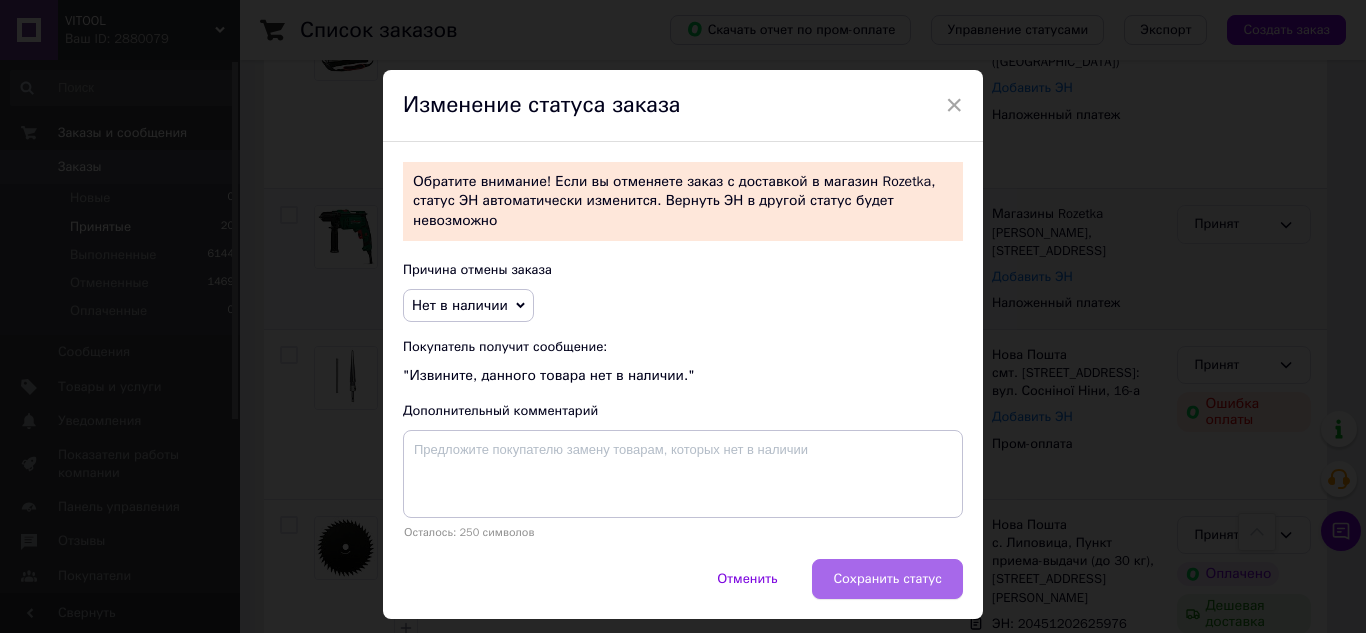 click on "Сохранить статус" at bounding box center [887, 579] 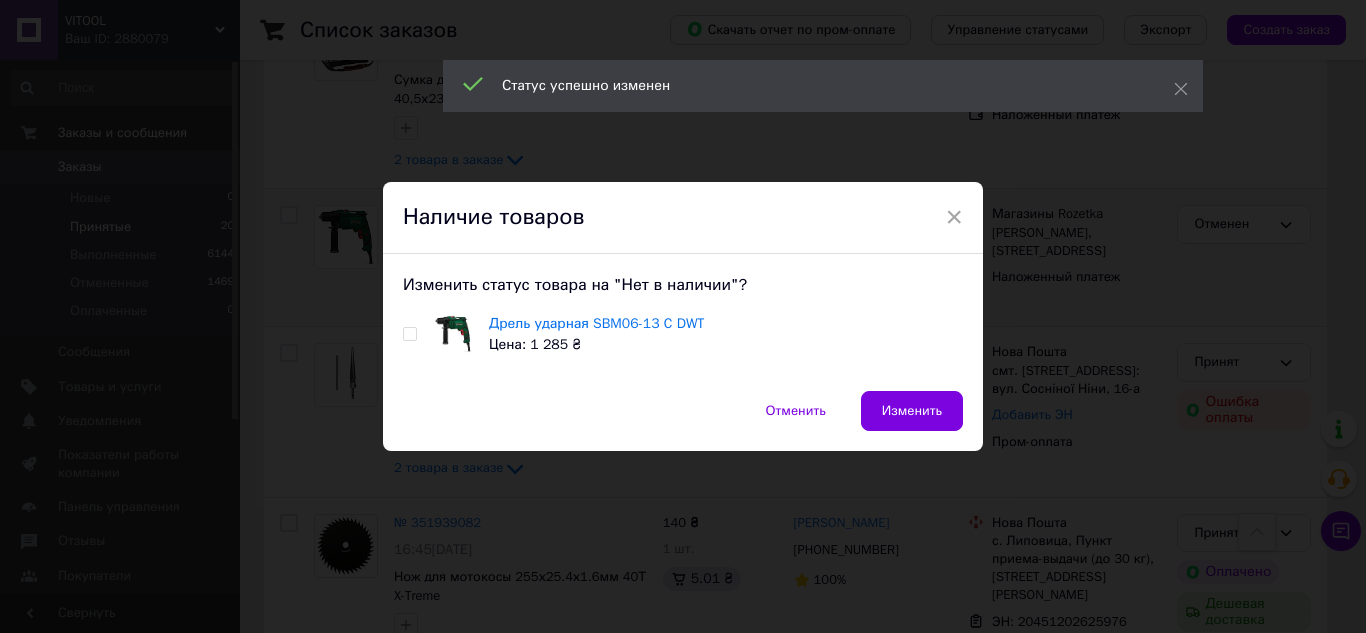click at bounding box center (409, 334) 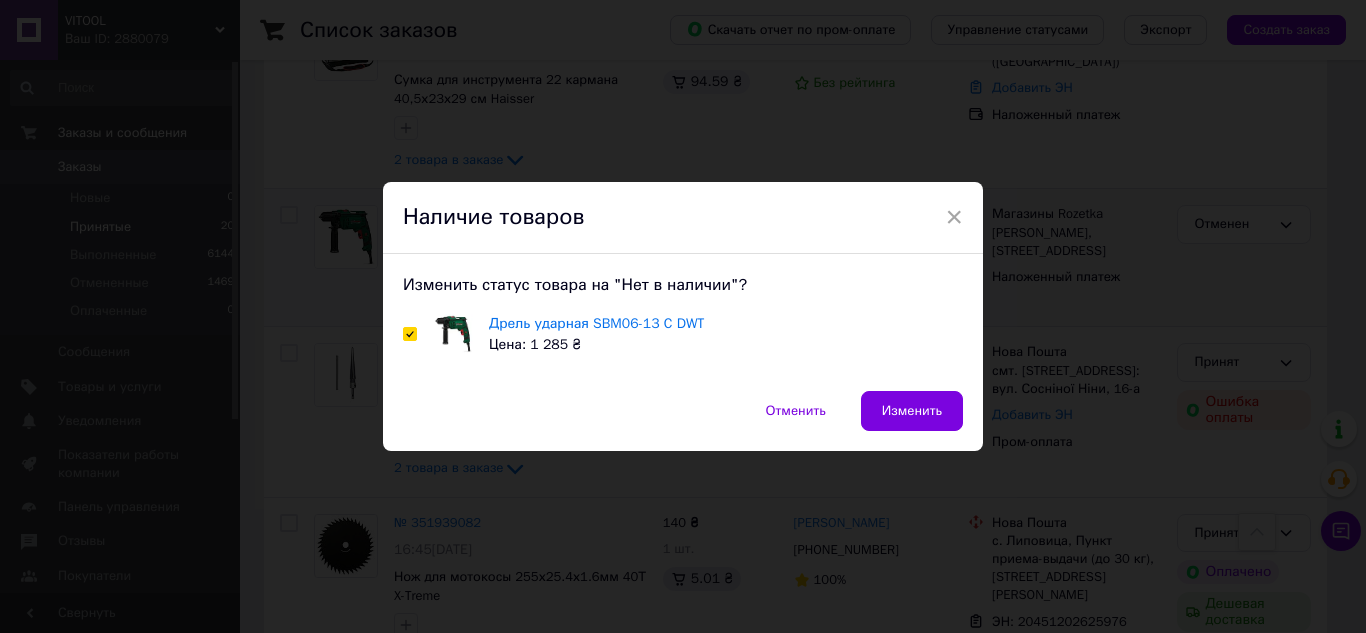 click at bounding box center [410, 334] 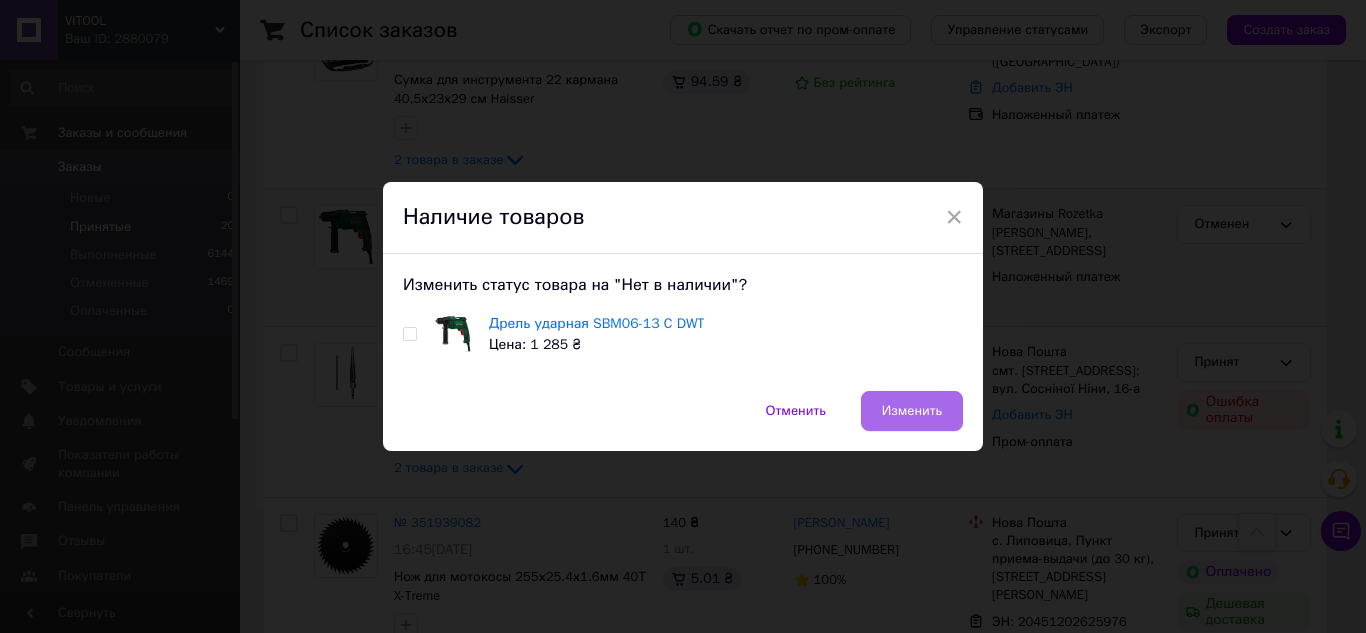 click on "Изменить" at bounding box center [912, 411] 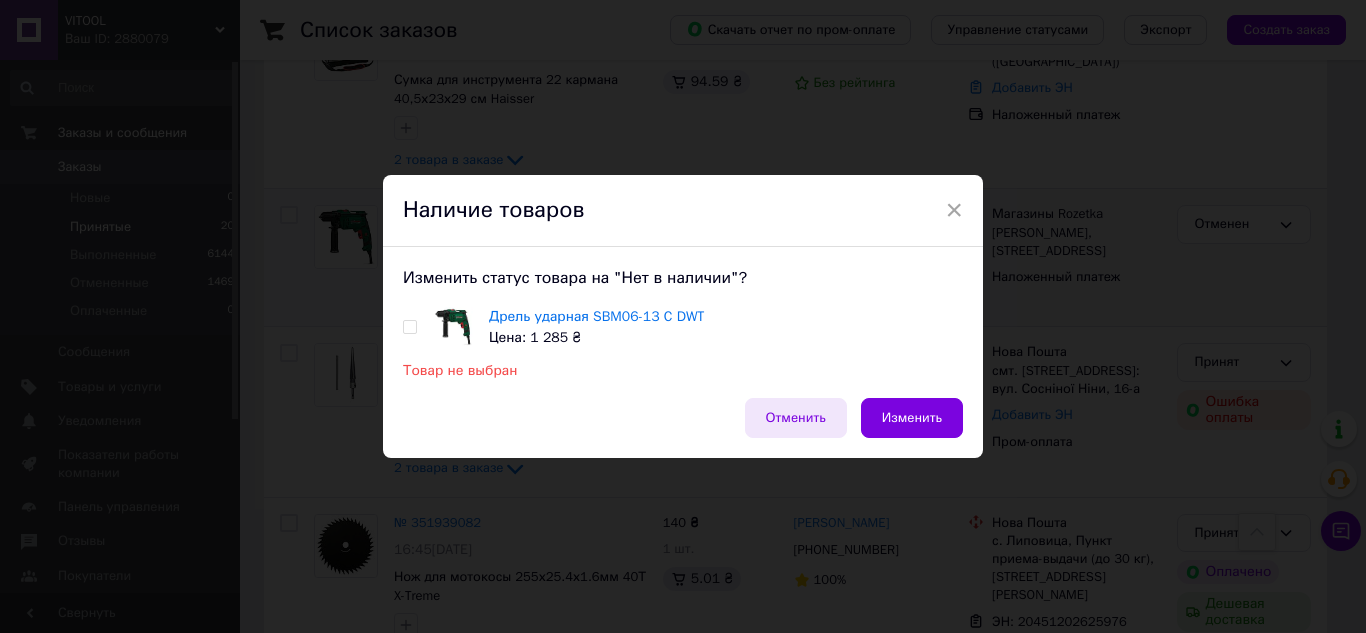 click on "Отменить" at bounding box center [796, 418] 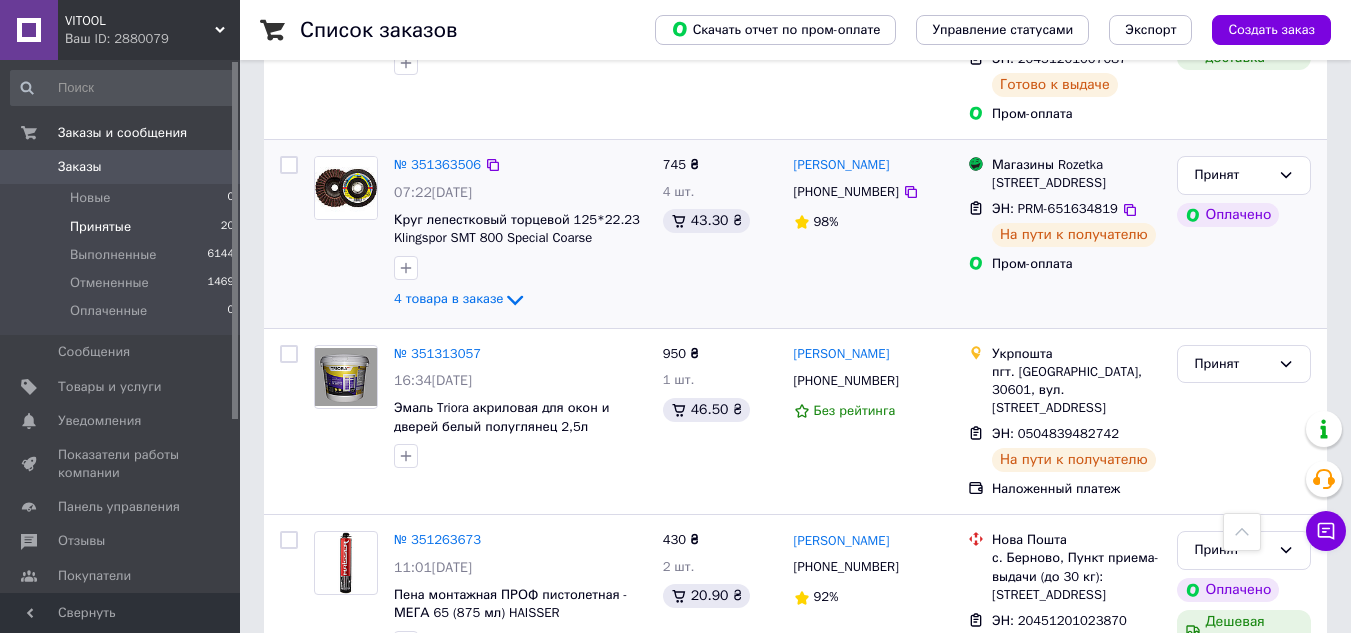 scroll, scrollTop: 3455, scrollLeft: 0, axis: vertical 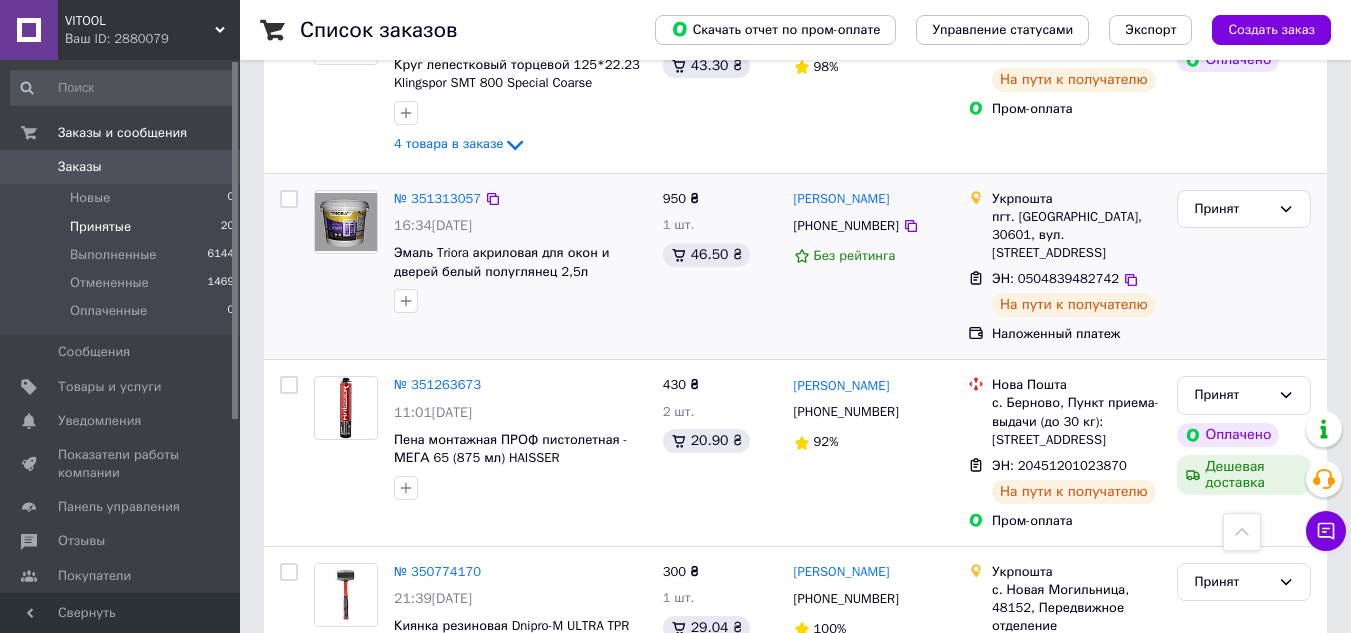drag, startPoint x: 1266, startPoint y: 186, endPoint x: 1241, endPoint y: 179, distance: 25.96151 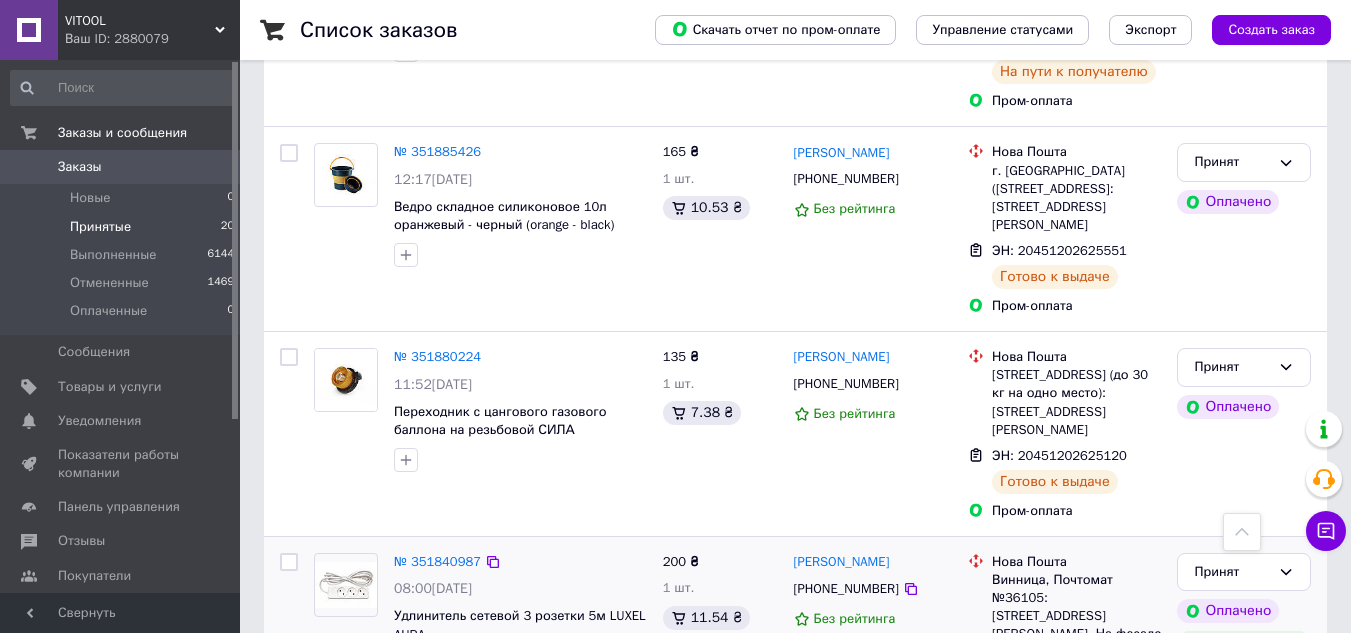 scroll, scrollTop: 1455, scrollLeft: 0, axis: vertical 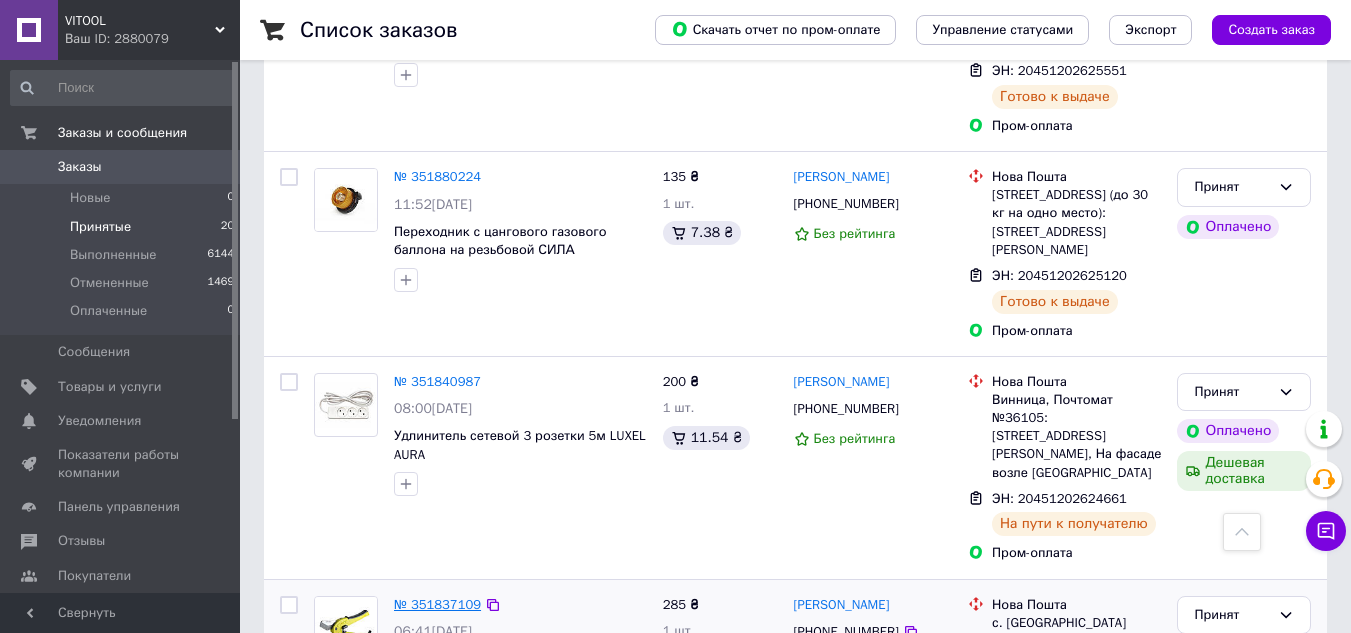 click on "№ 351837109" at bounding box center (437, 604) 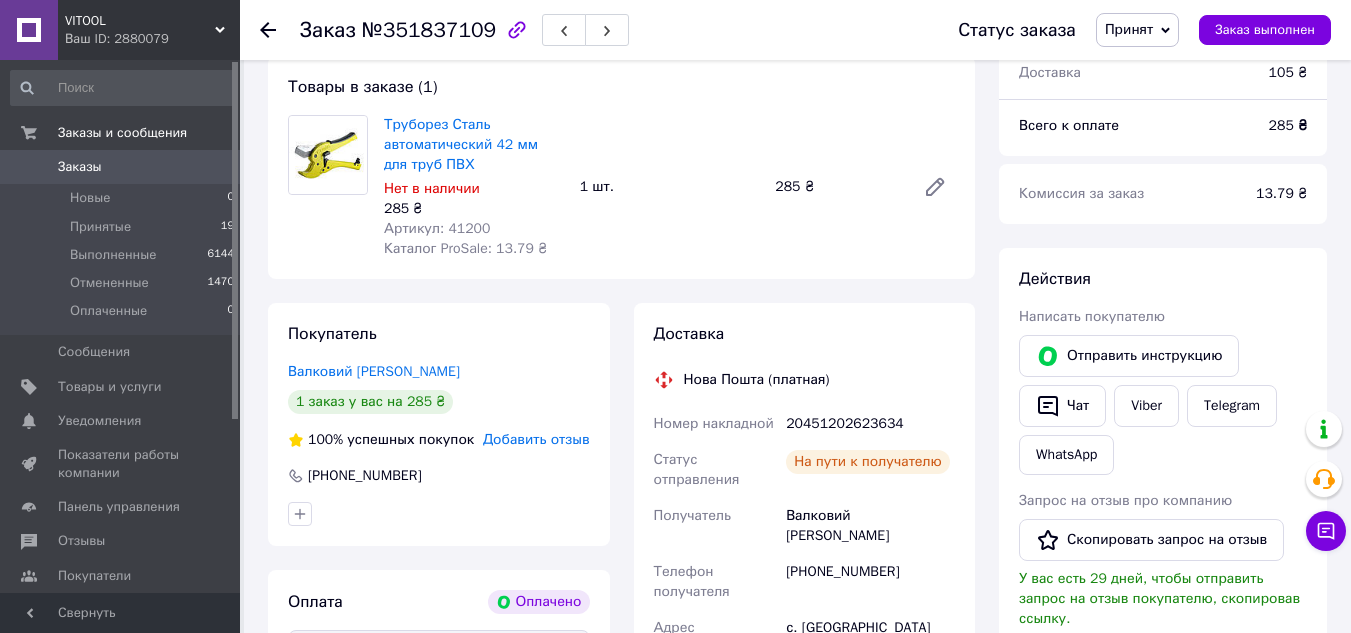 scroll, scrollTop: 0, scrollLeft: 0, axis: both 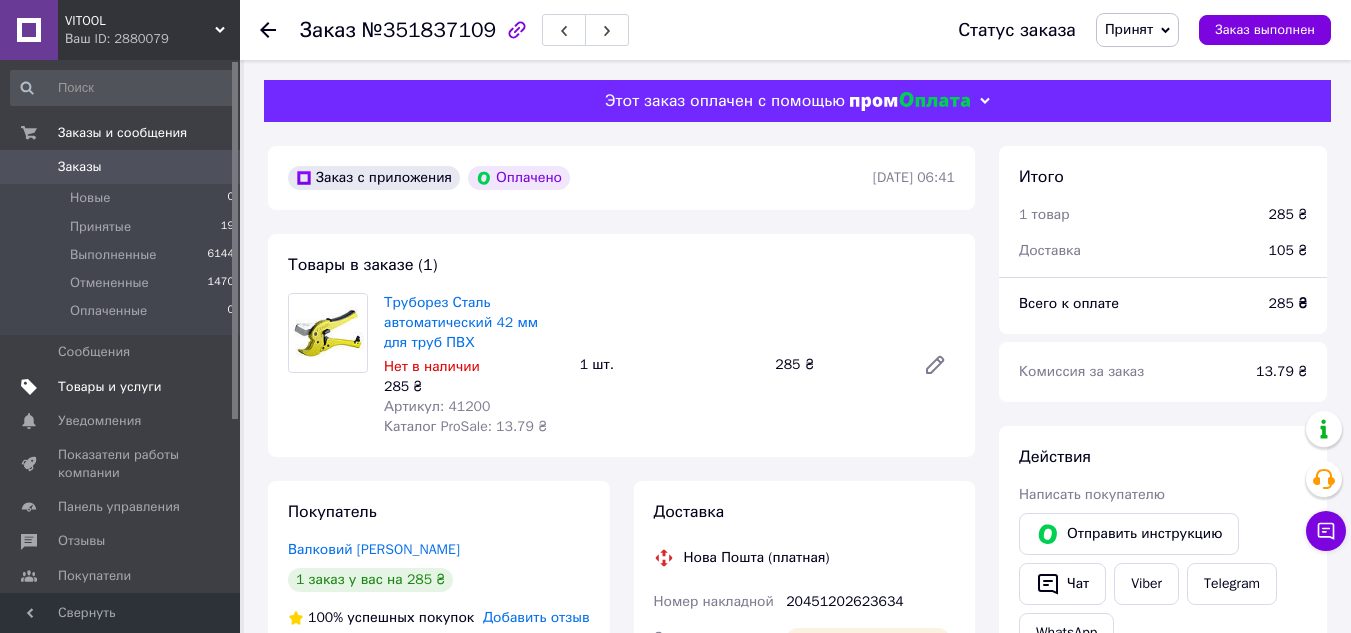 click on "Товары и услуги" at bounding box center [110, 387] 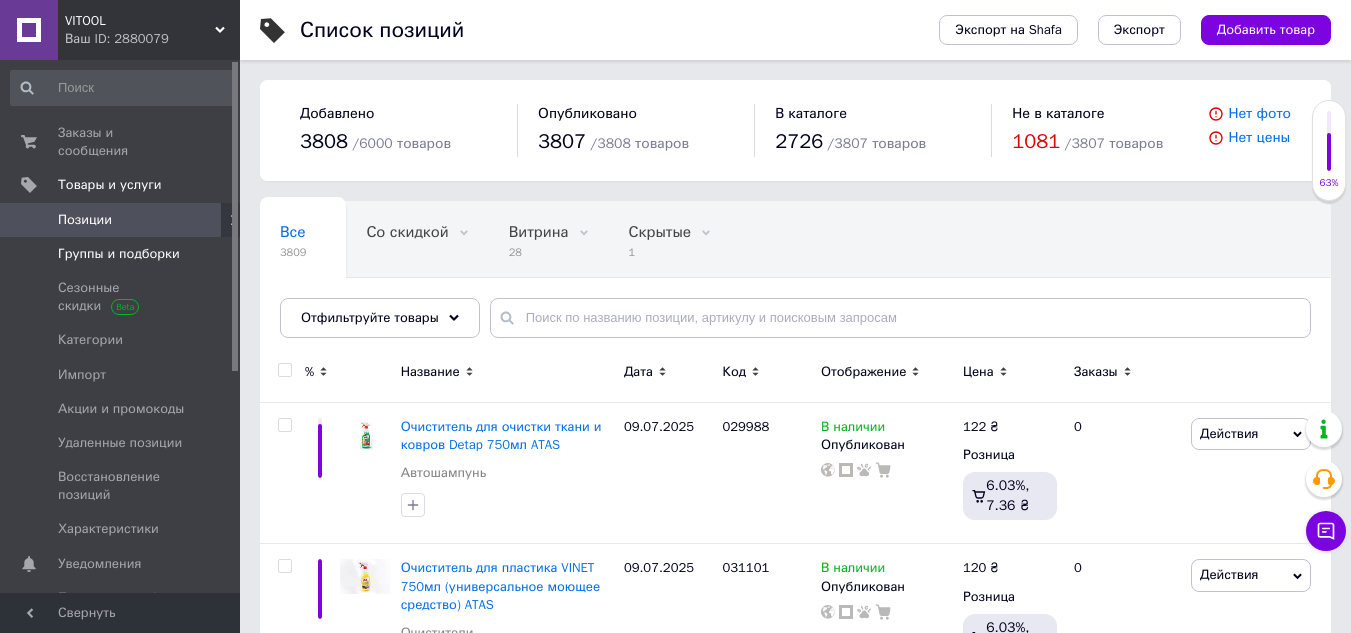 click on "Группы и подборки" at bounding box center (119, 254) 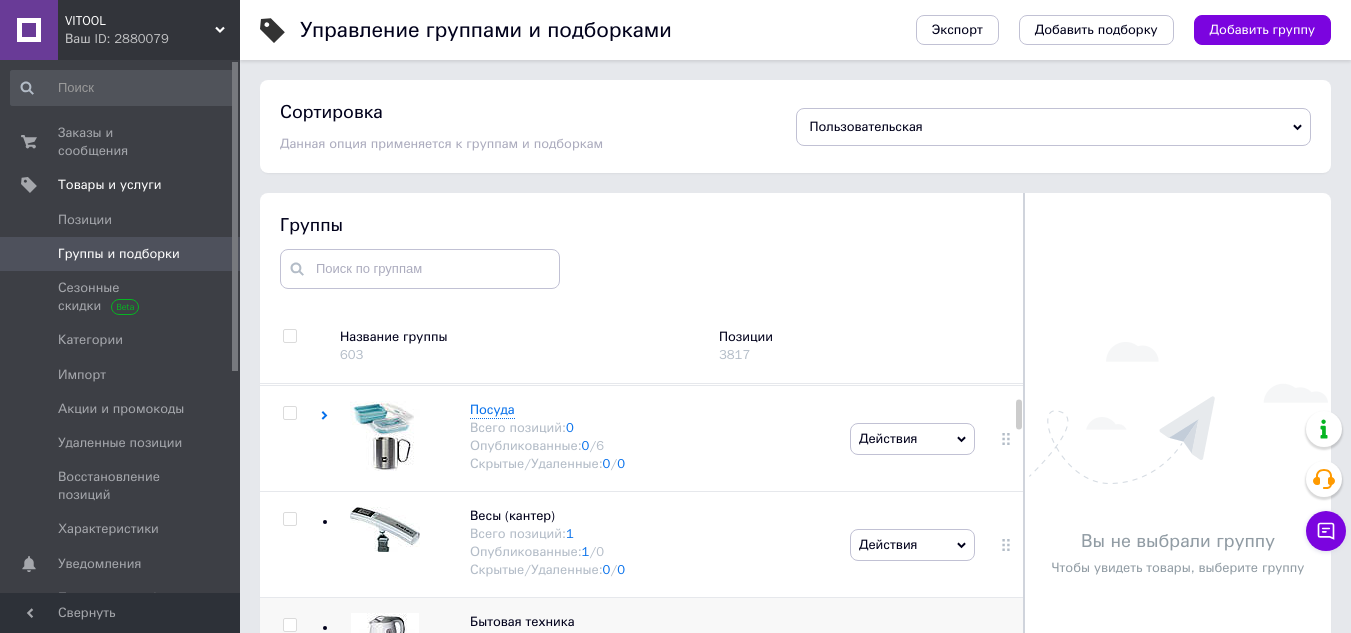 scroll, scrollTop: 400, scrollLeft: 0, axis: vertical 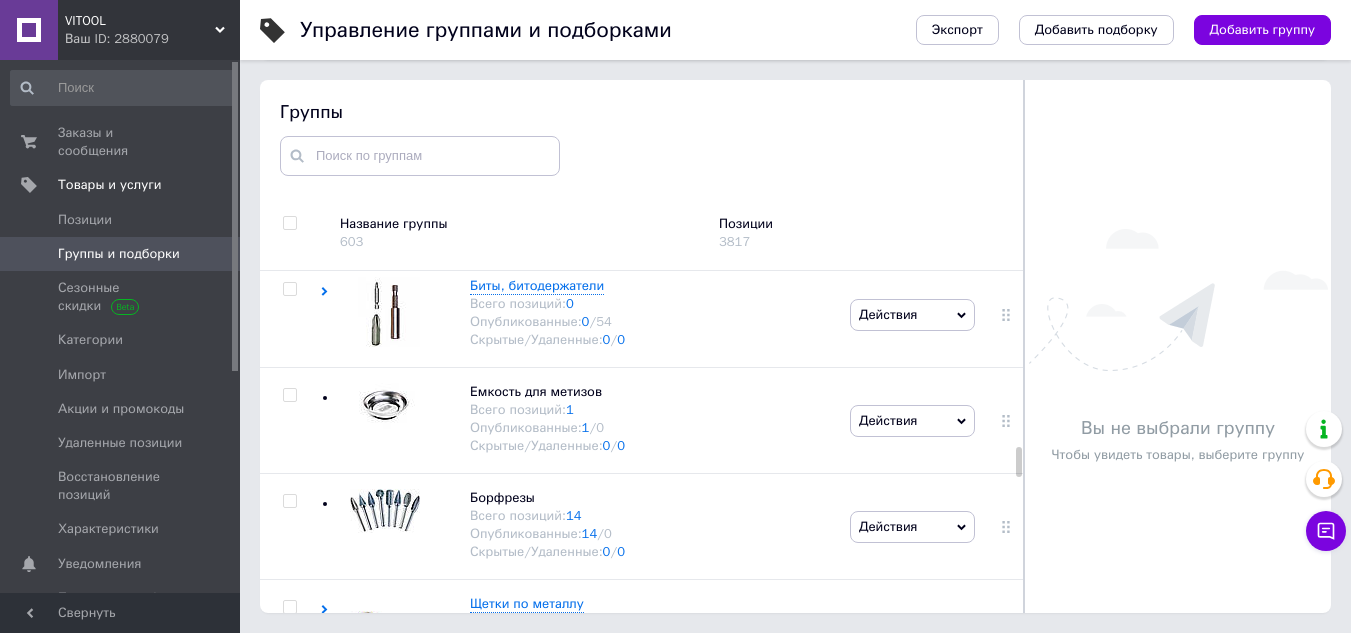 click at bounding box center [123, 88] 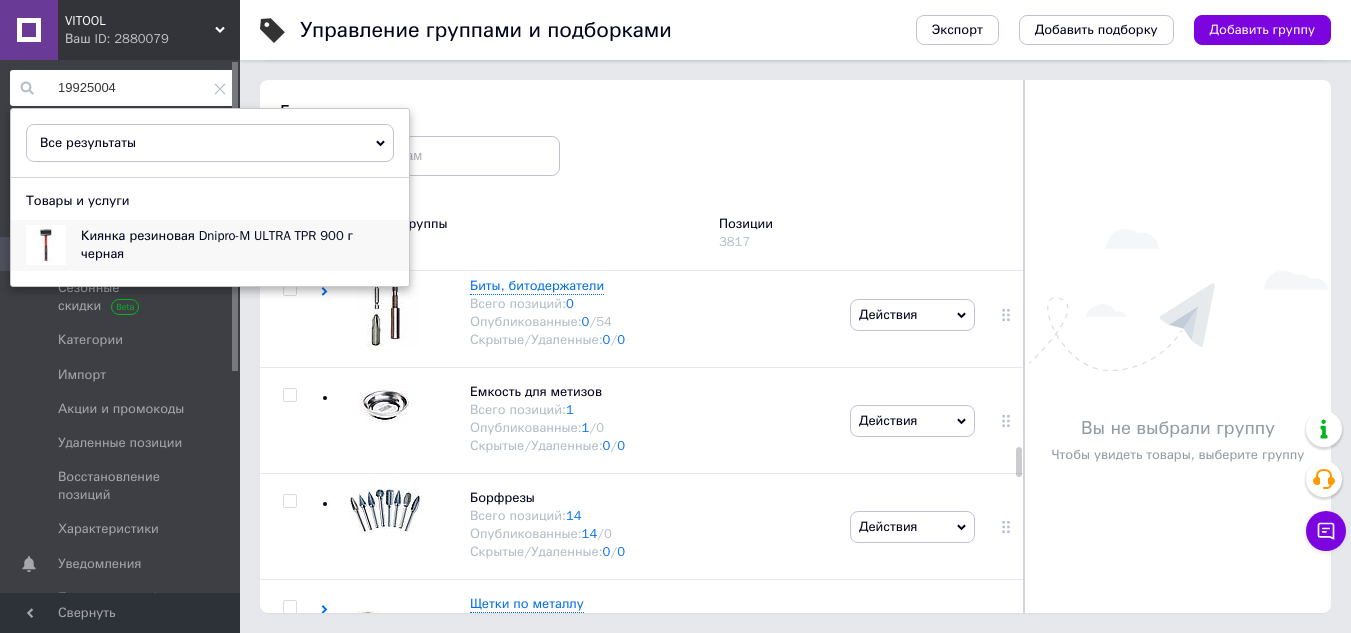 click on "Киянка резиновая Dnipro-M ULTRA TPR 900 г черная" at bounding box center (217, 244) 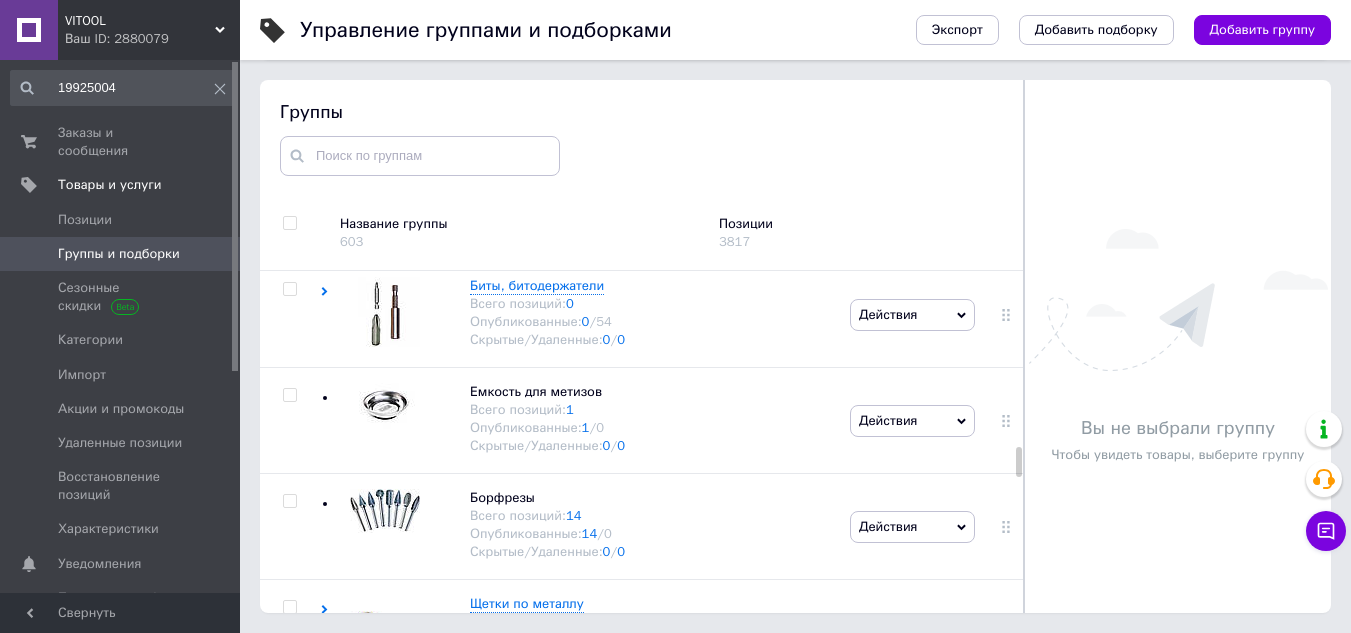 click on "VITOOL" at bounding box center [140, 21] 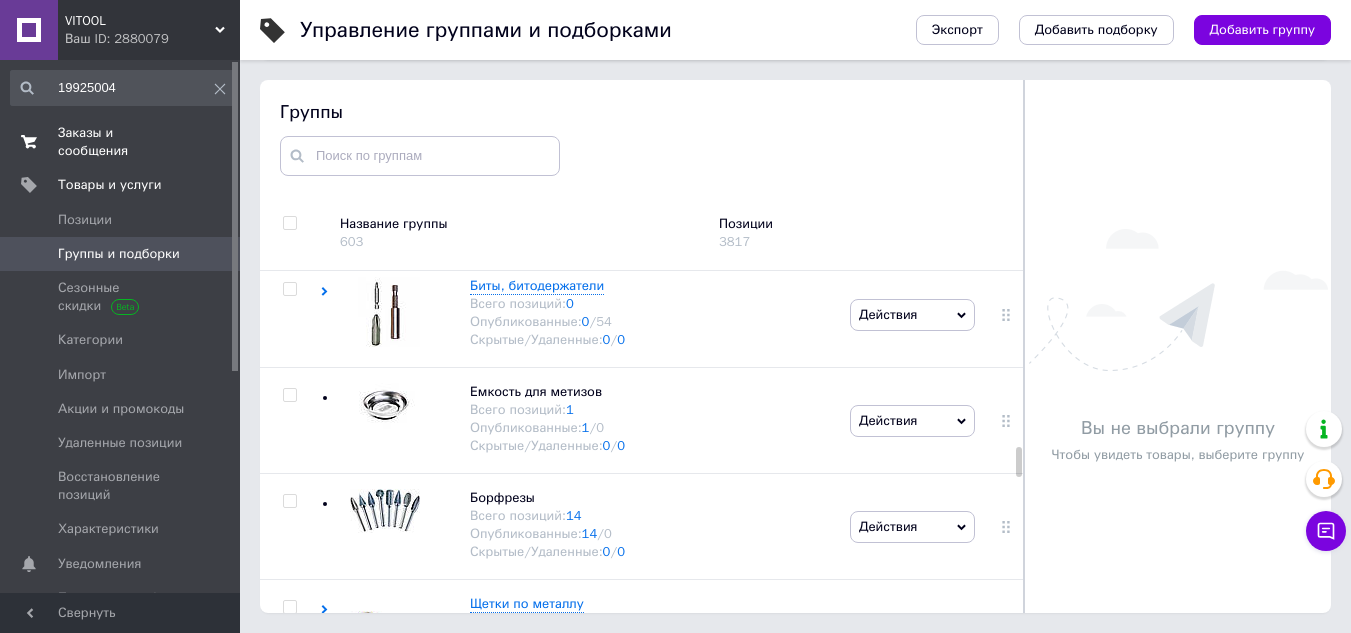 click on "Заказы и сообщения" at bounding box center [121, 142] 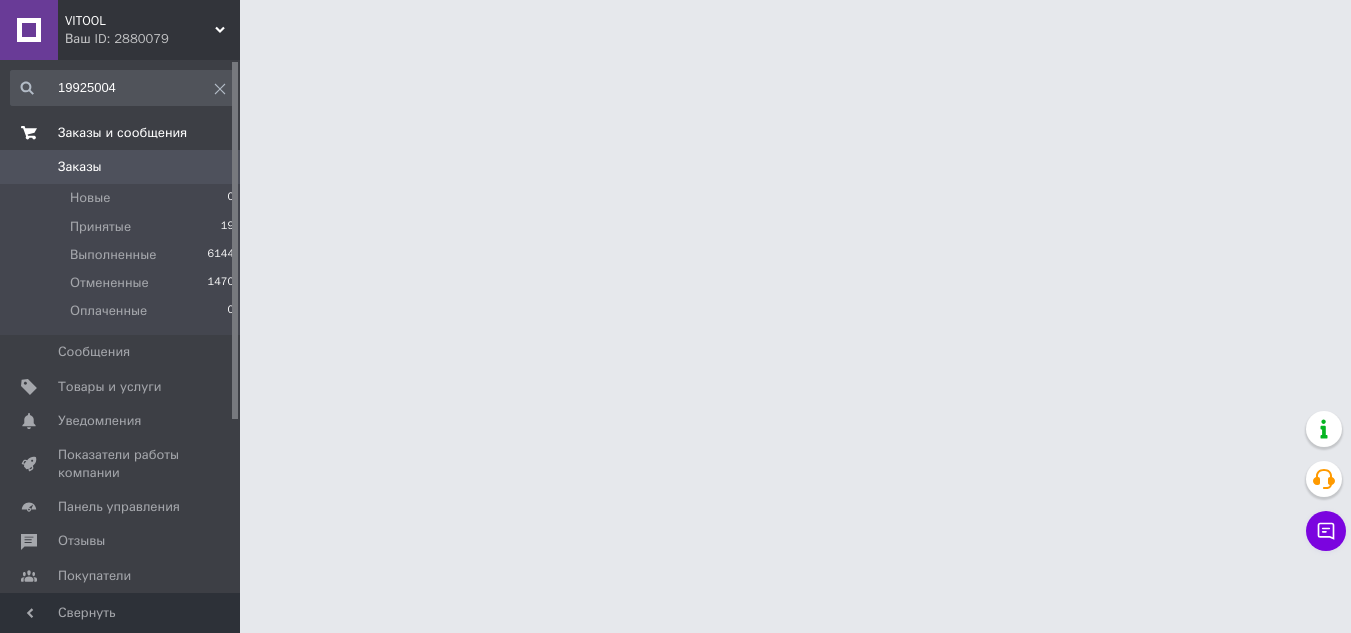 scroll, scrollTop: 0, scrollLeft: 0, axis: both 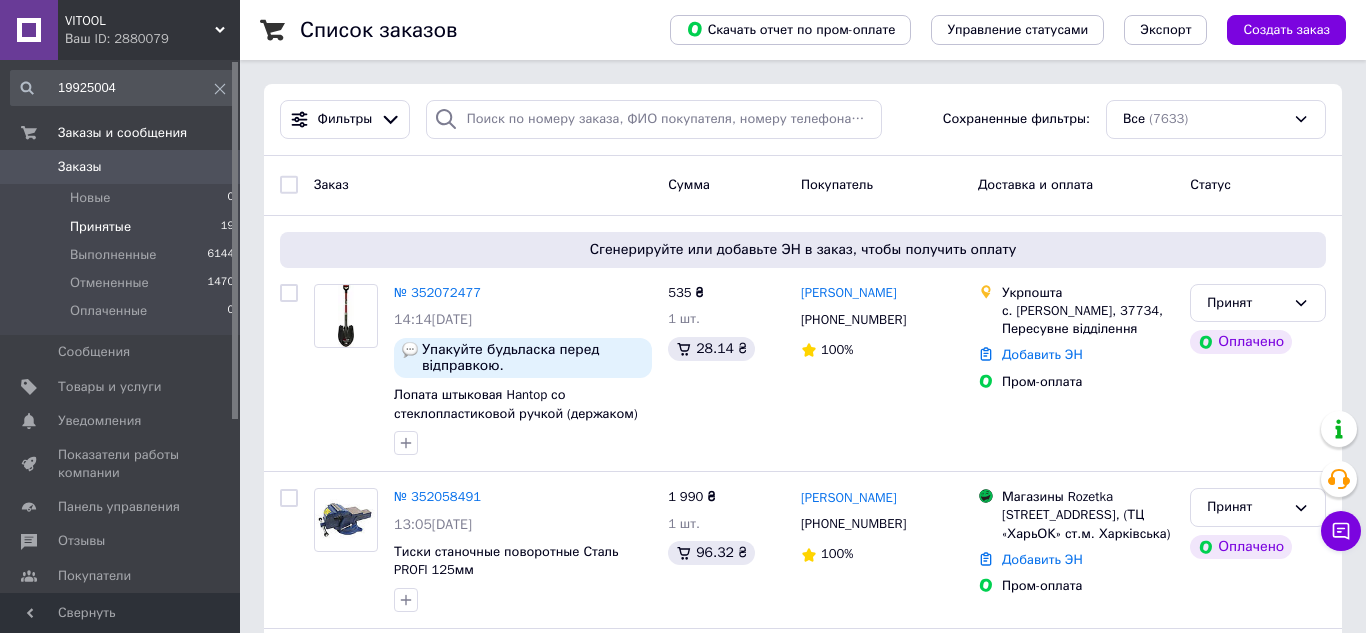click on "Принятые" at bounding box center [100, 227] 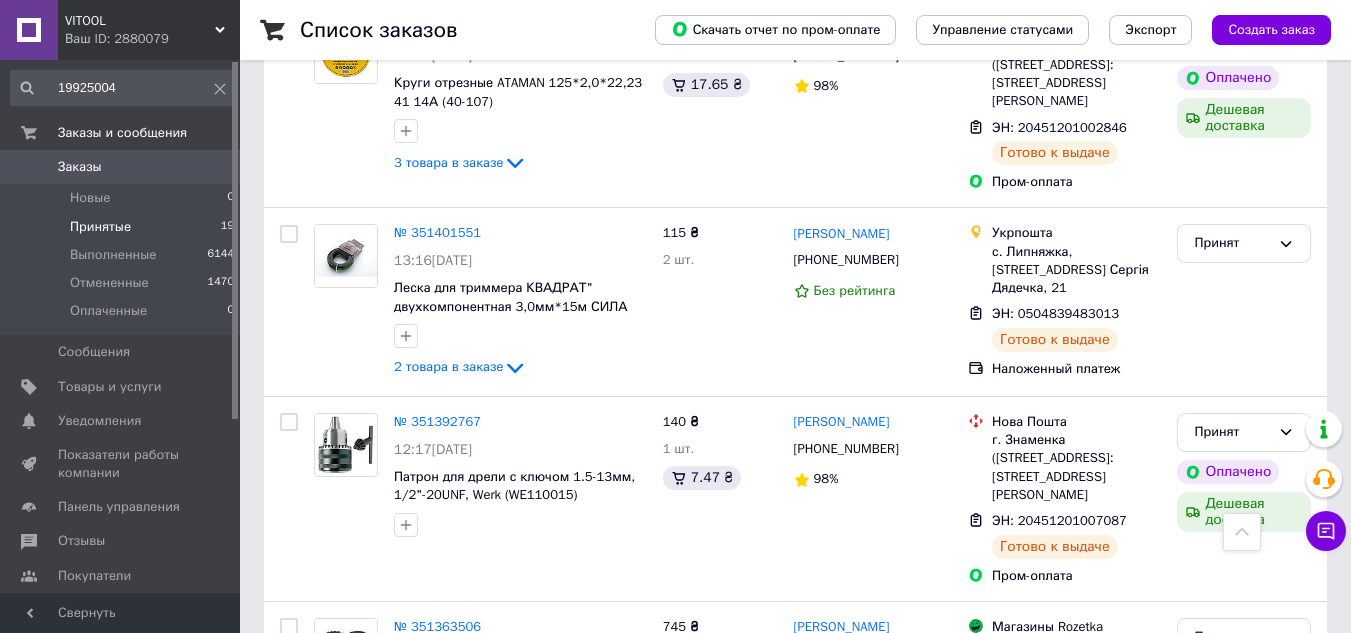 scroll, scrollTop: 3317, scrollLeft: 0, axis: vertical 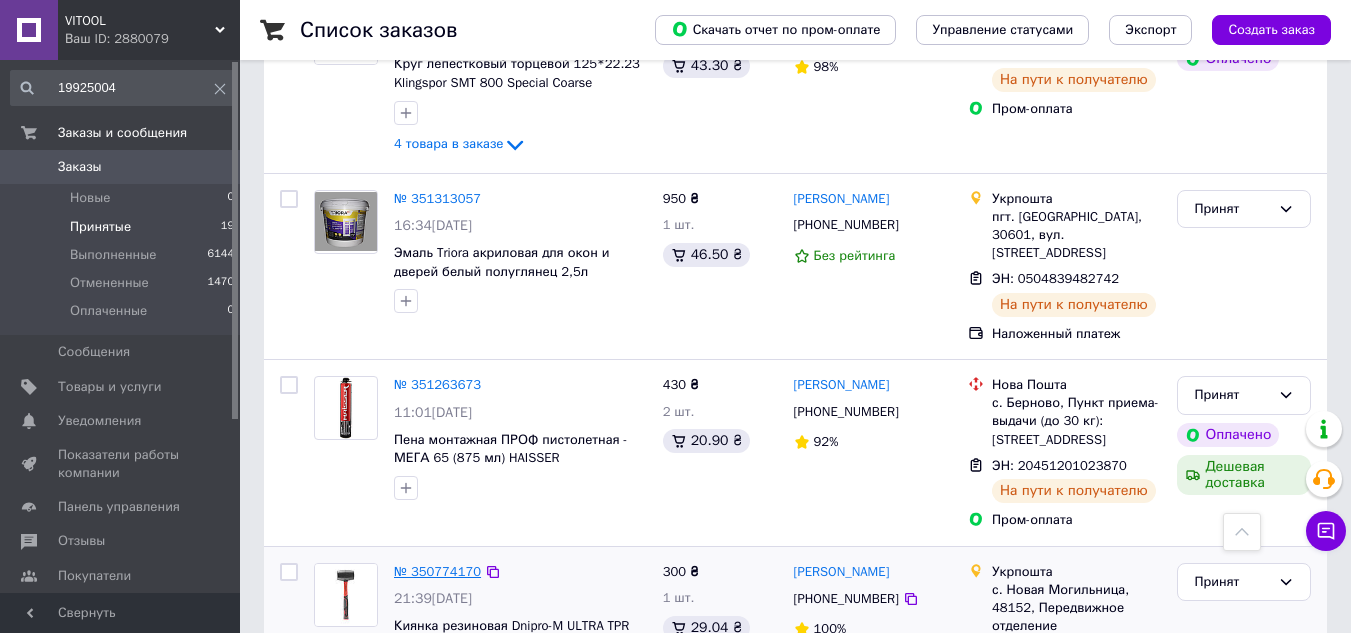 click on "№ 350774170" at bounding box center [437, 571] 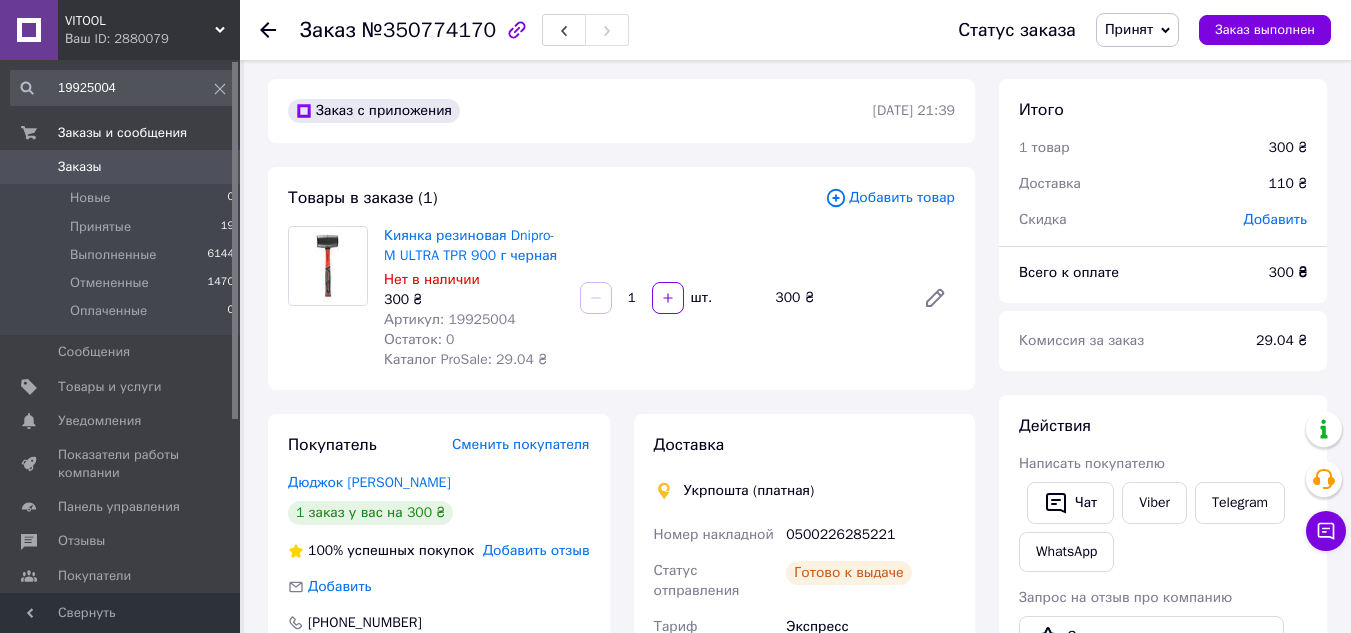 scroll, scrollTop: 0, scrollLeft: 0, axis: both 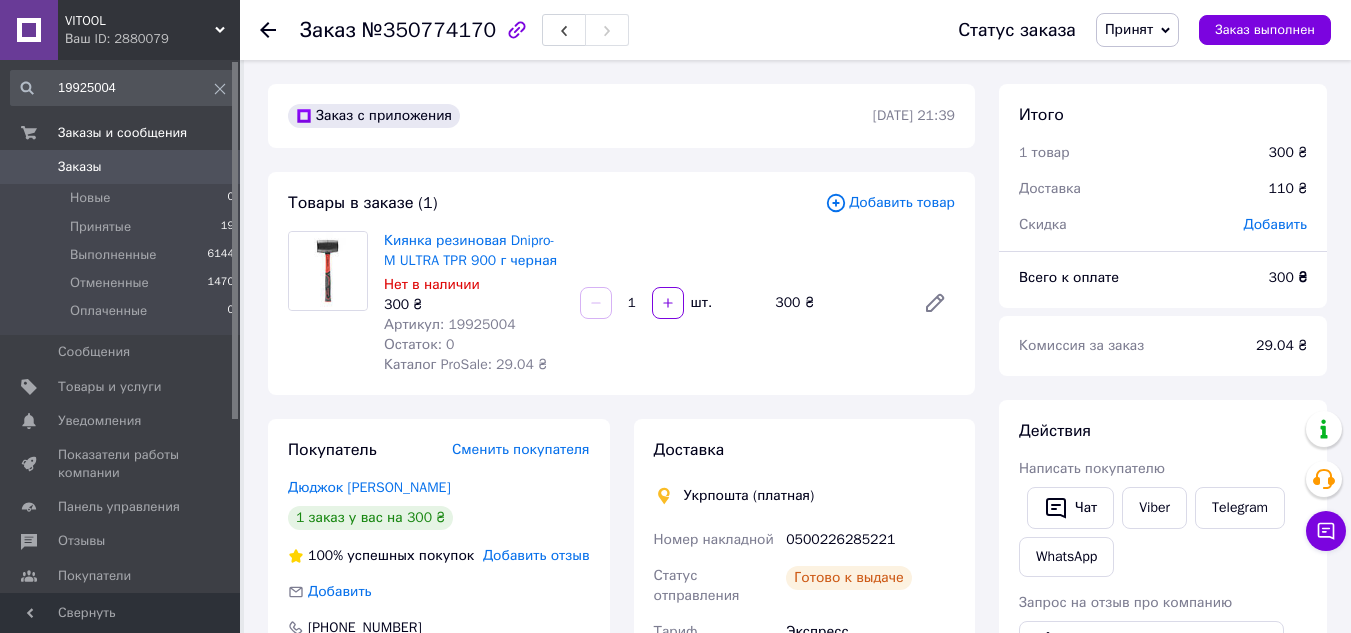 click on "19925004" at bounding box center [123, 88] 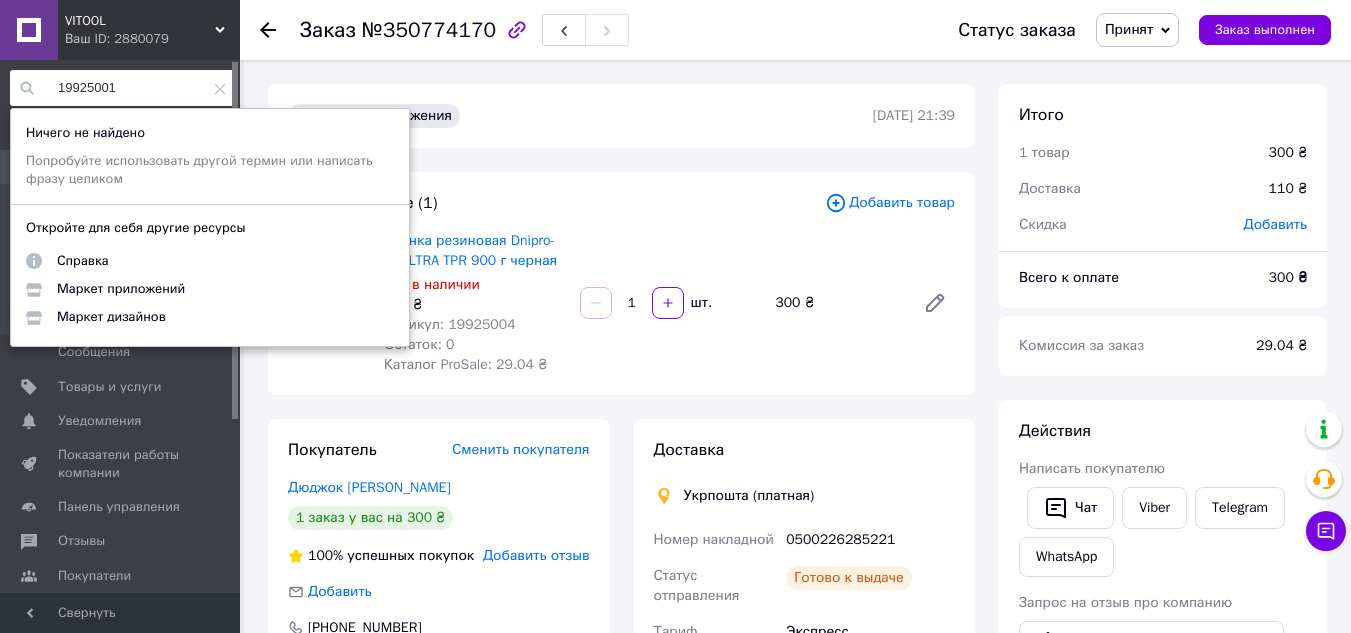 click on "19925001" at bounding box center (123, 88) 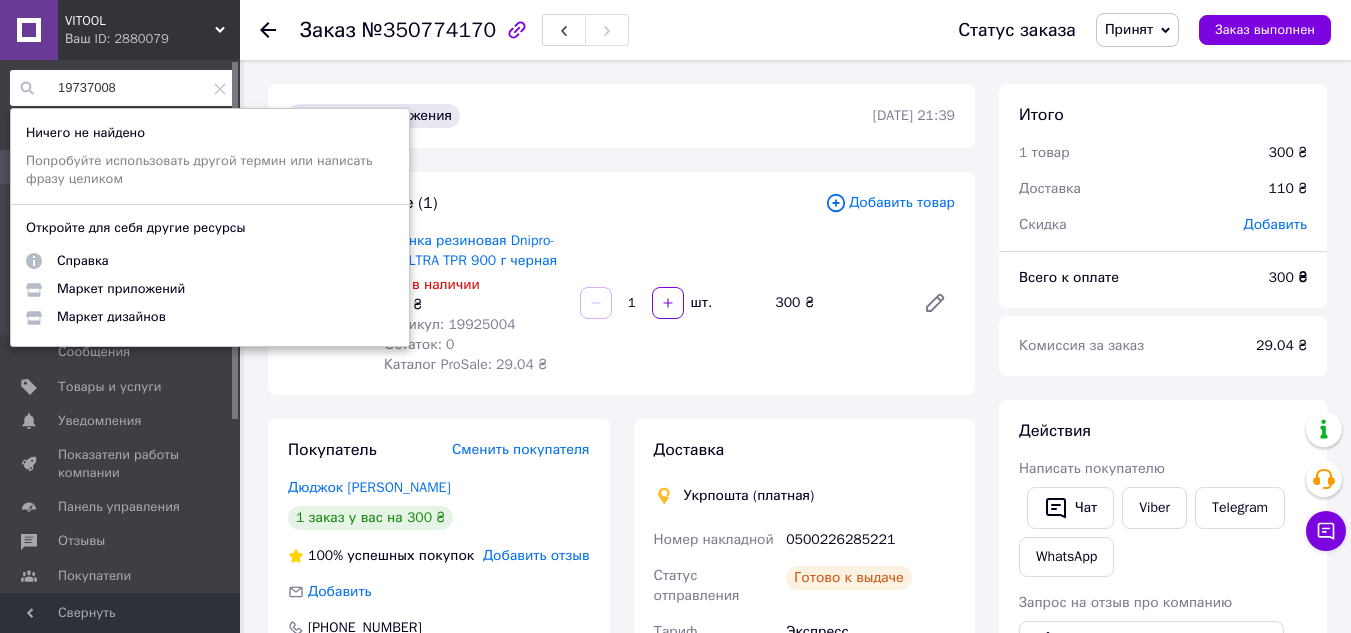 click on "19737008" at bounding box center [123, 88] 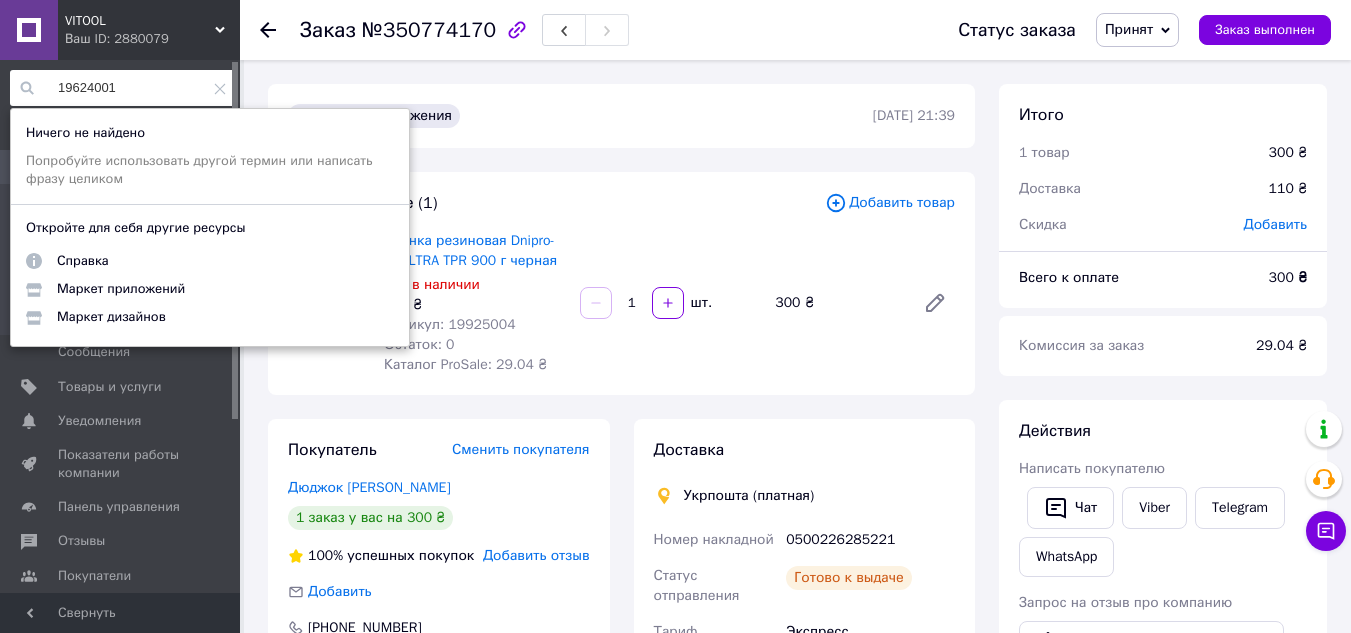 click on "19624001" at bounding box center [123, 88] 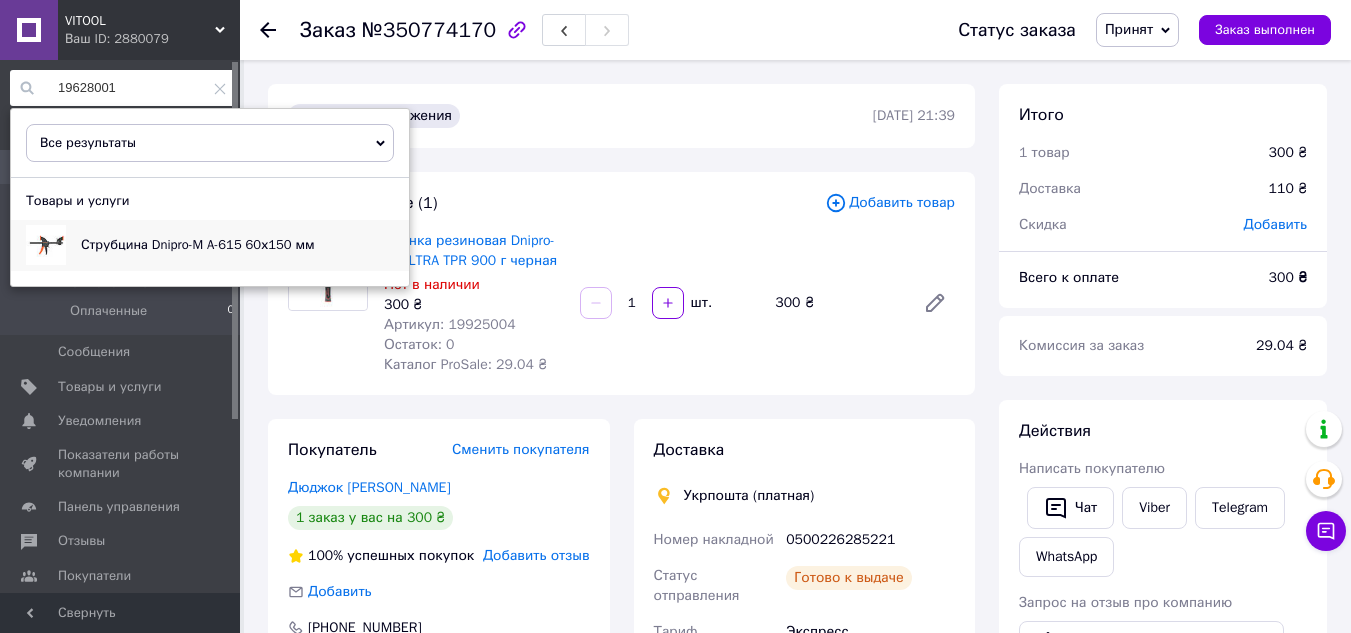 type on "19628001" 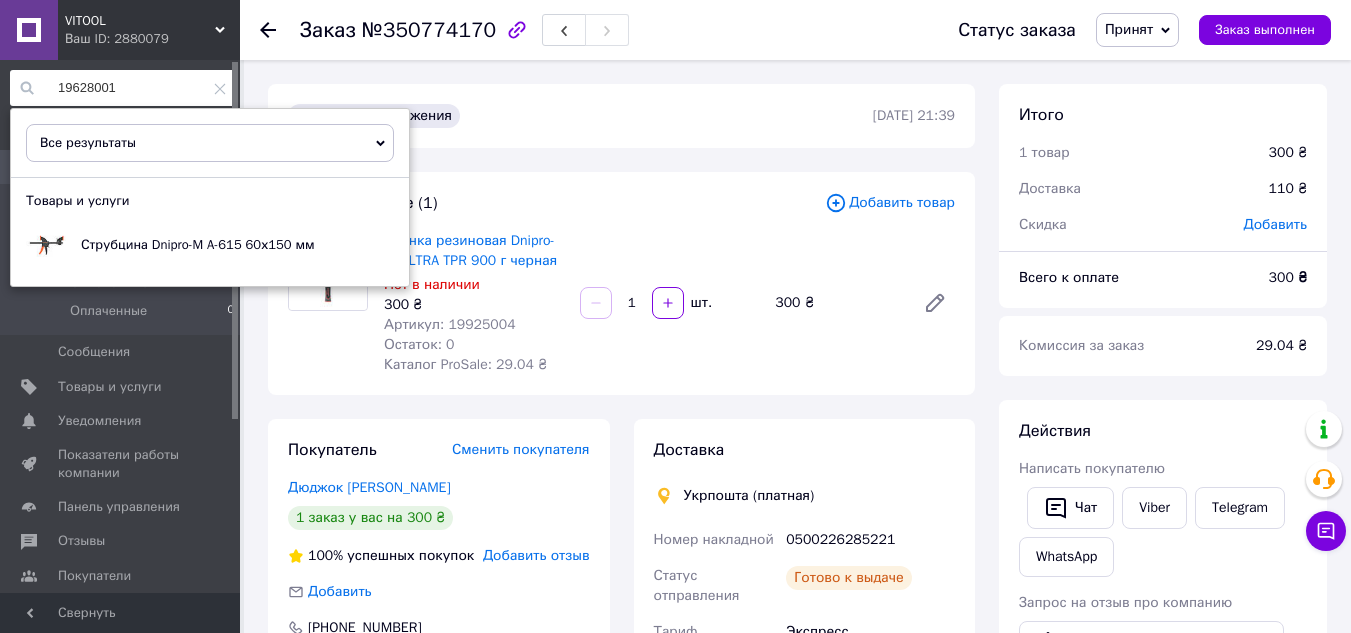 click on "Заказ с приложения [DATE] 21:39" at bounding box center [621, 116] 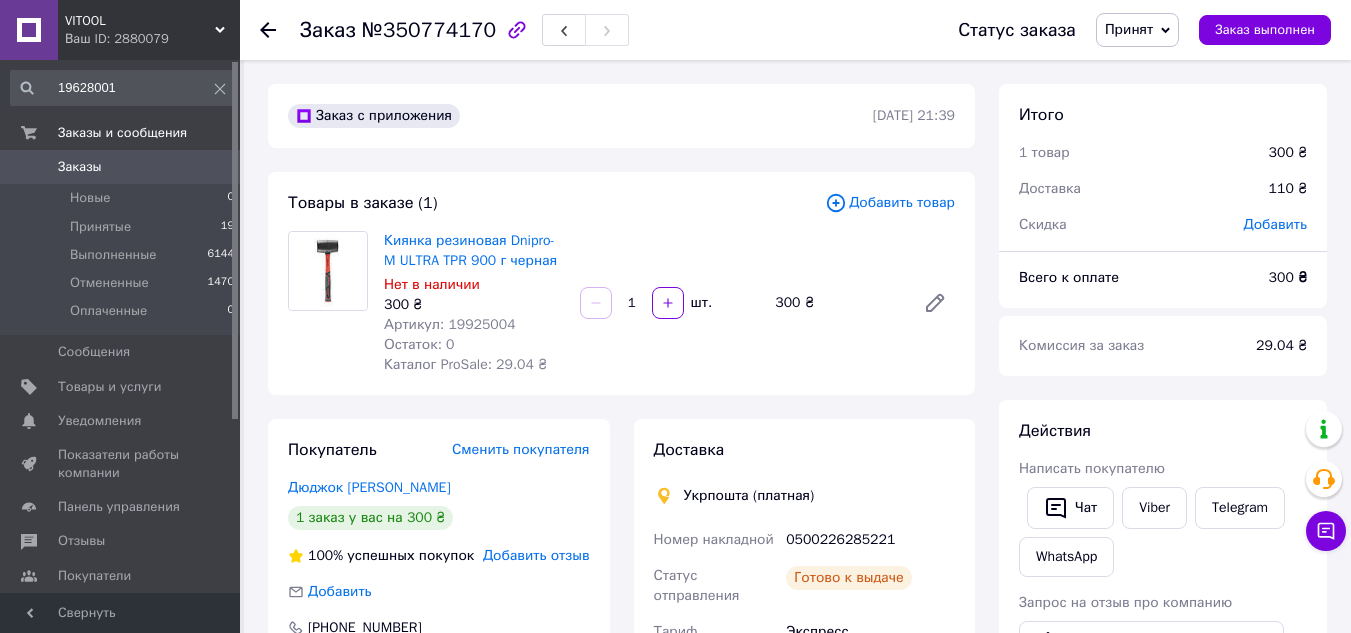 click on "VITOOL" at bounding box center (140, 21) 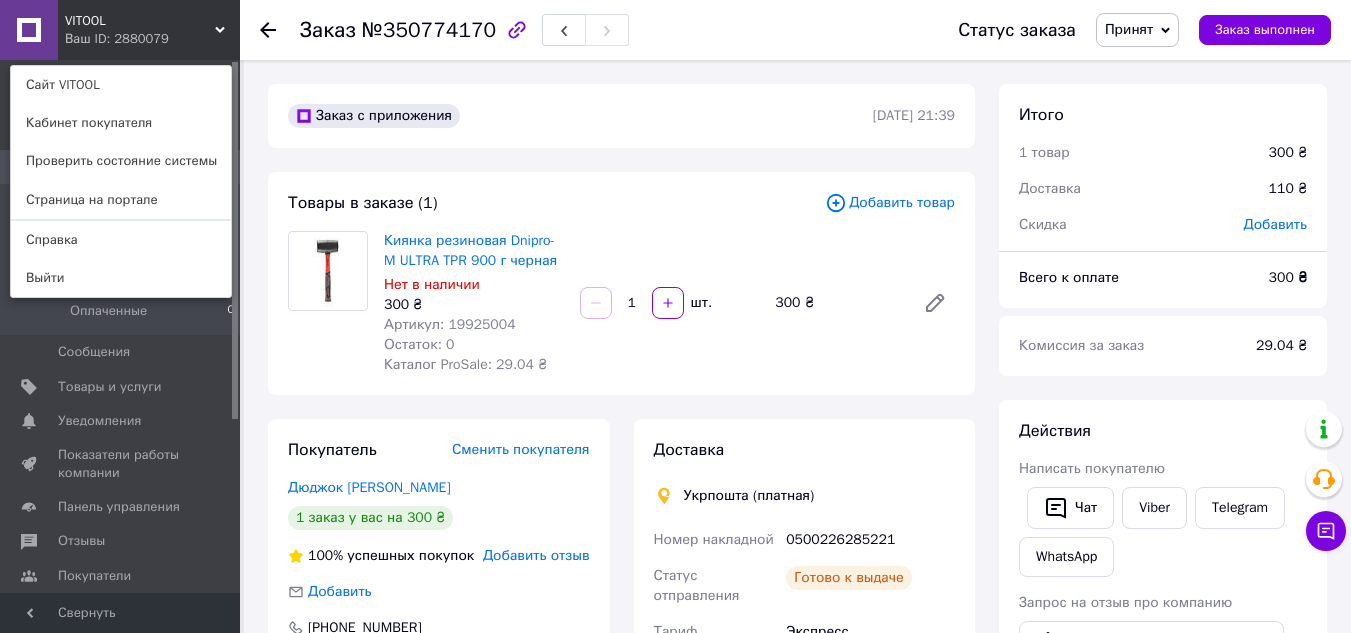 click on "VITOOL" at bounding box center (140, 21) 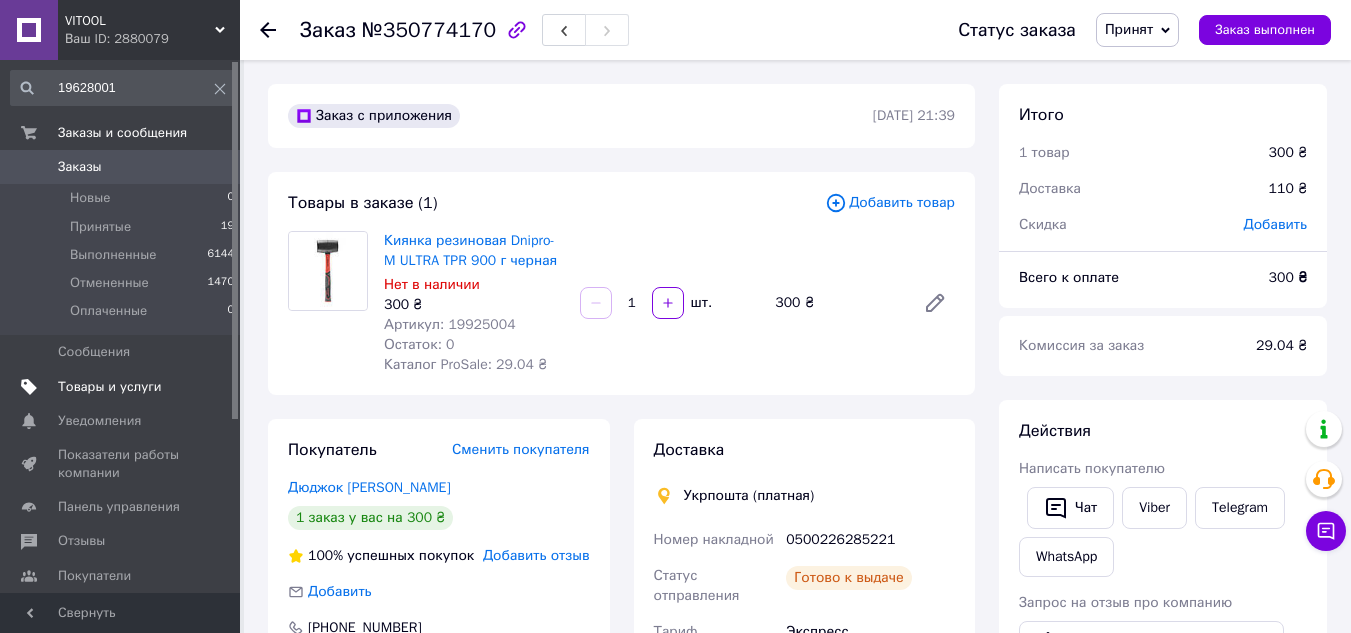 click on "Товары и услуги" at bounding box center (110, 387) 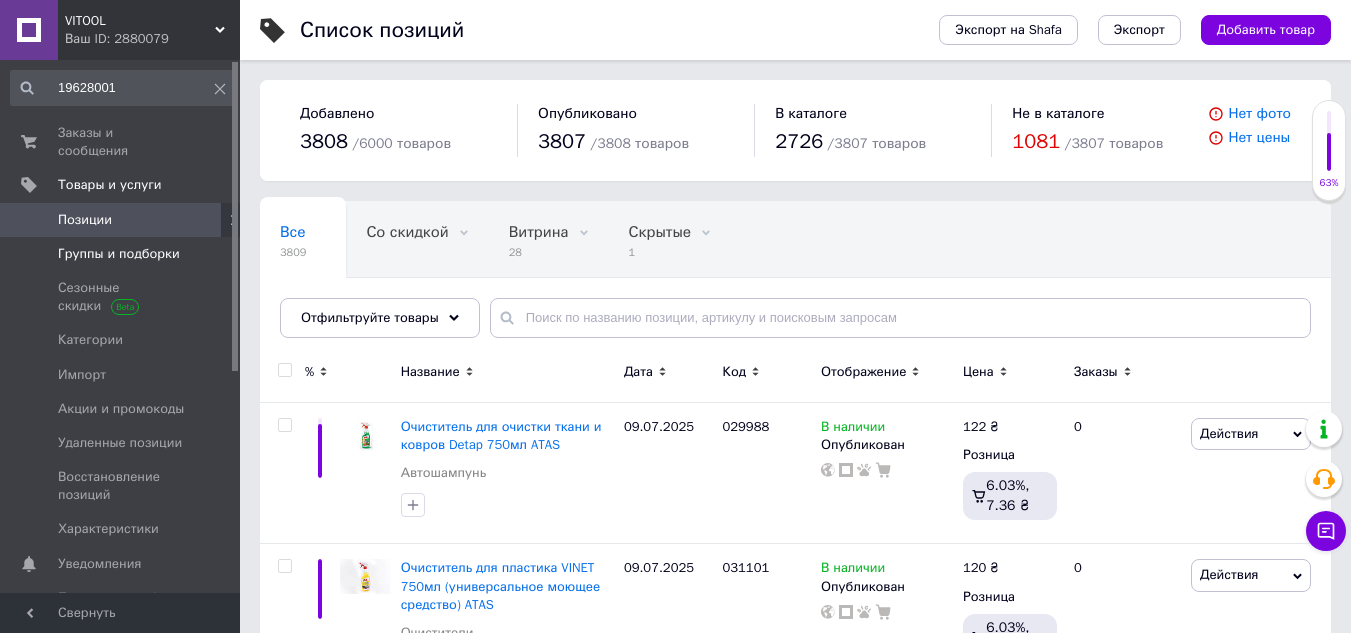 click on "Группы и подборки" at bounding box center [119, 254] 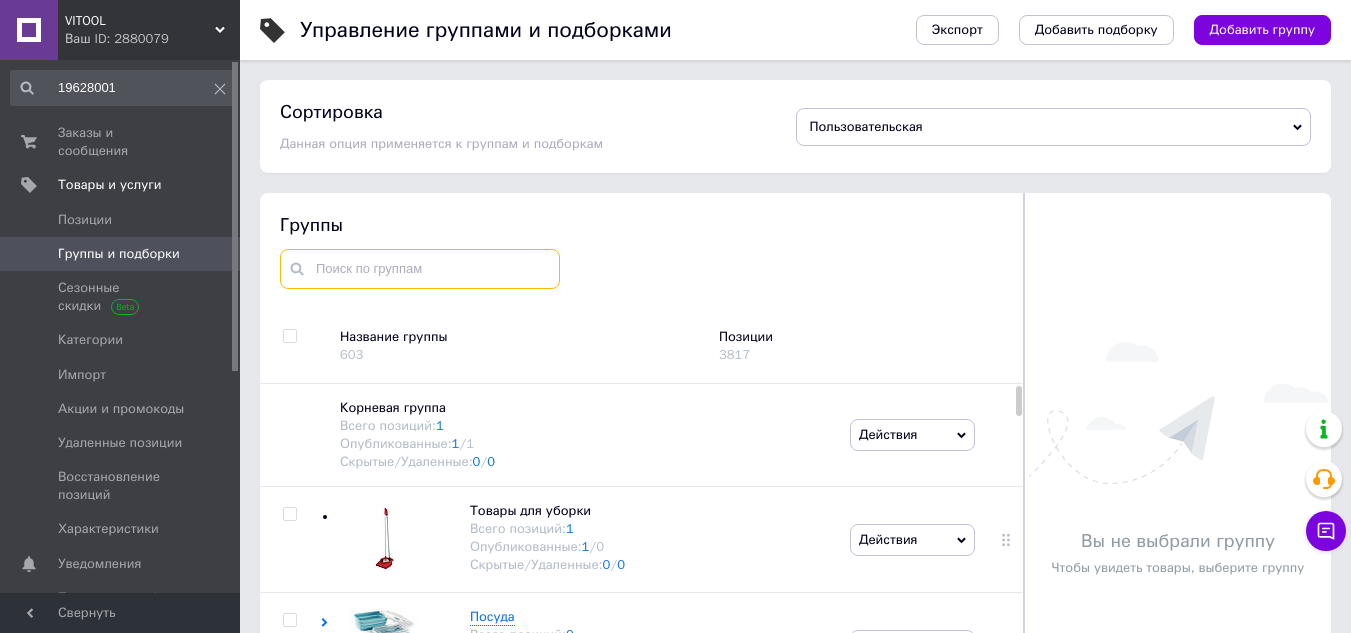 click at bounding box center [420, 269] 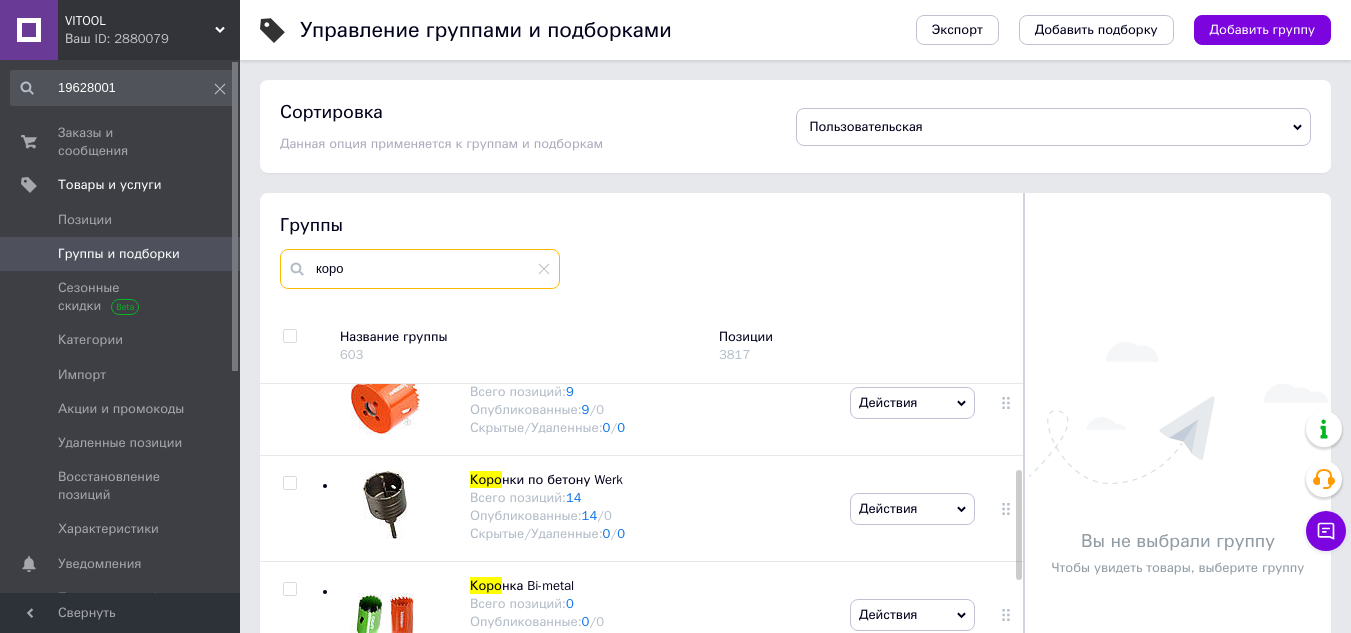 scroll, scrollTop: 400, scrollLeft: 0, axis: vertical 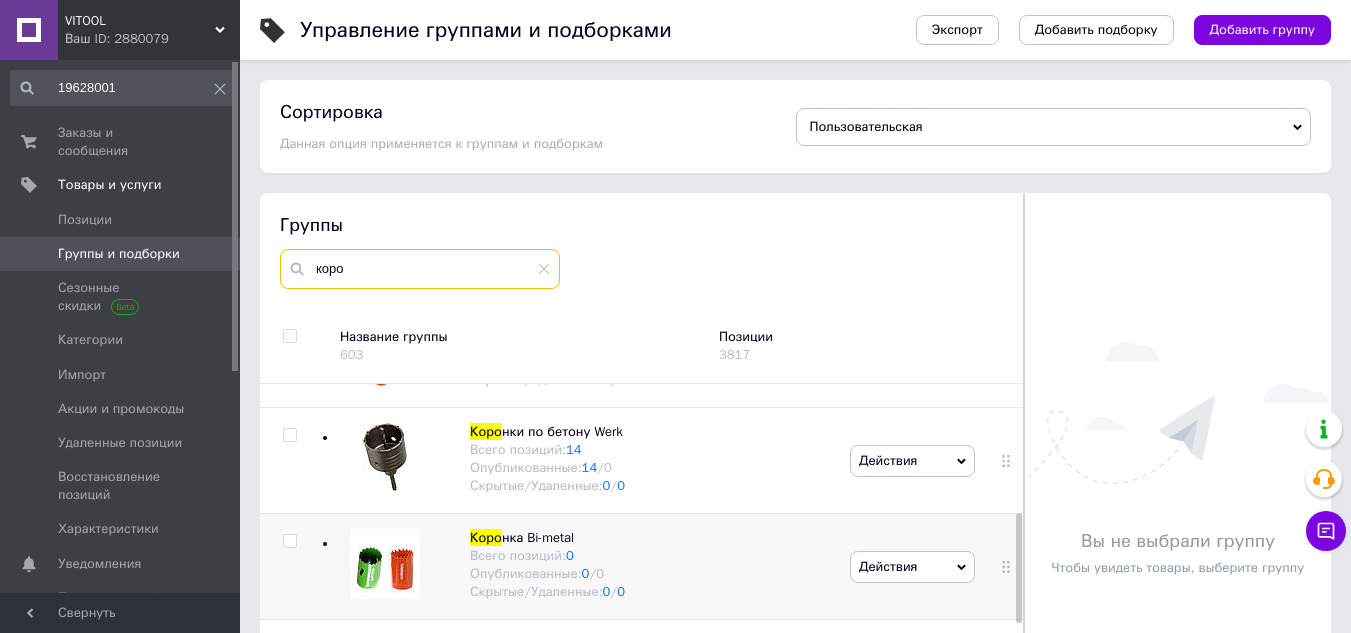 type on "коро" 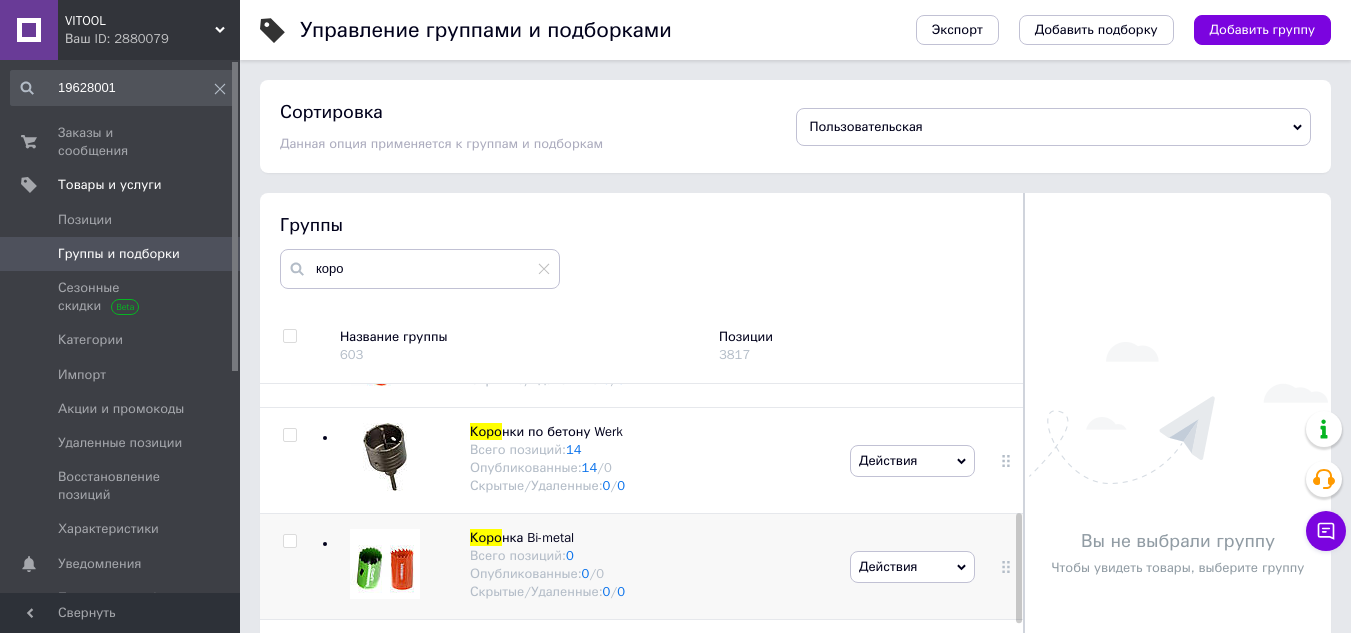 click on "Коро нка Bi-metal Всего позиций:  0 Опубликованные:  0  /  0 Скрытые/Удаленные:  0  /  0" at bounding box center [582, 567] 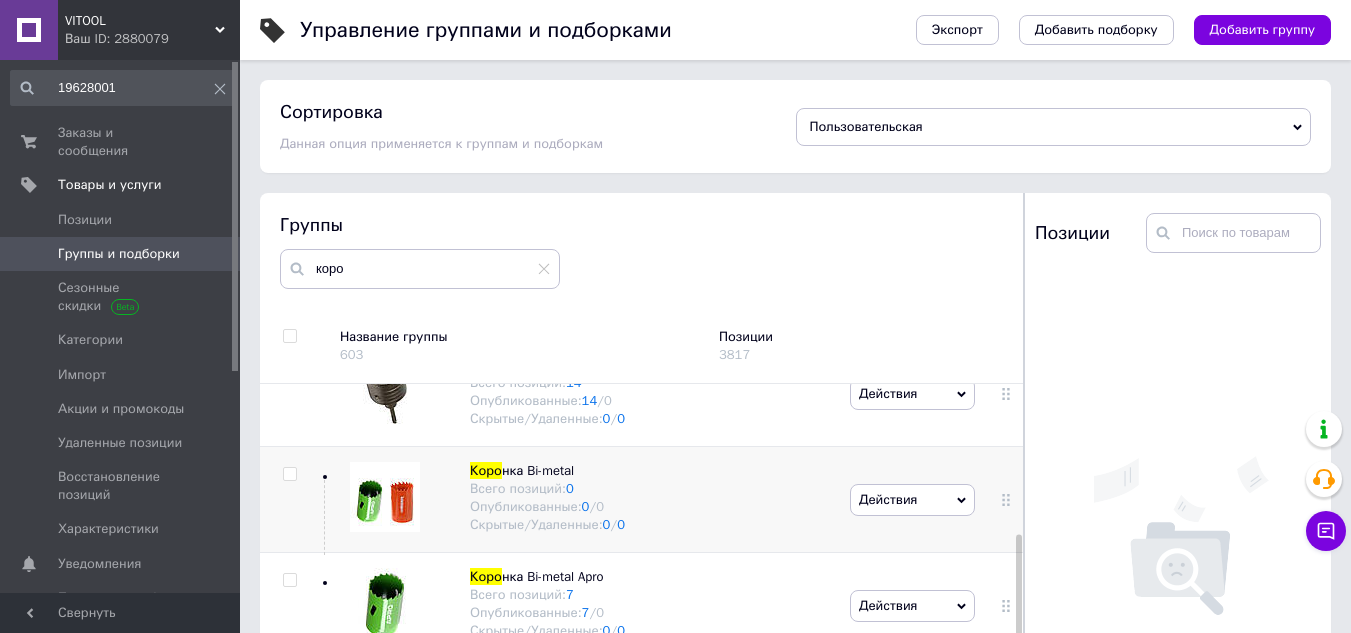 scroll, scrollTop: 600, scrollLeft: 0, axis: vertical 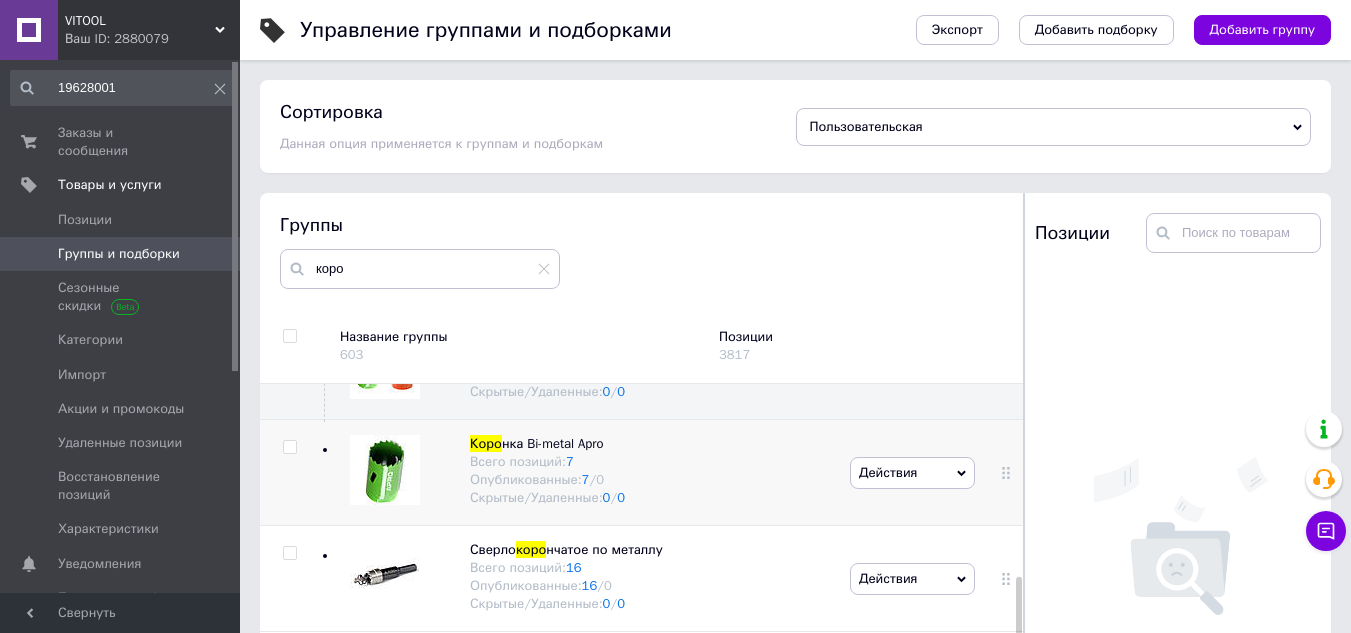 click on "Коро нка Bi-metal Apro Всего позиций:  7 Опубликованные:  7  /  0 Скрытые/Удаленные:  0  /  0" at bounding box center (582, 473) 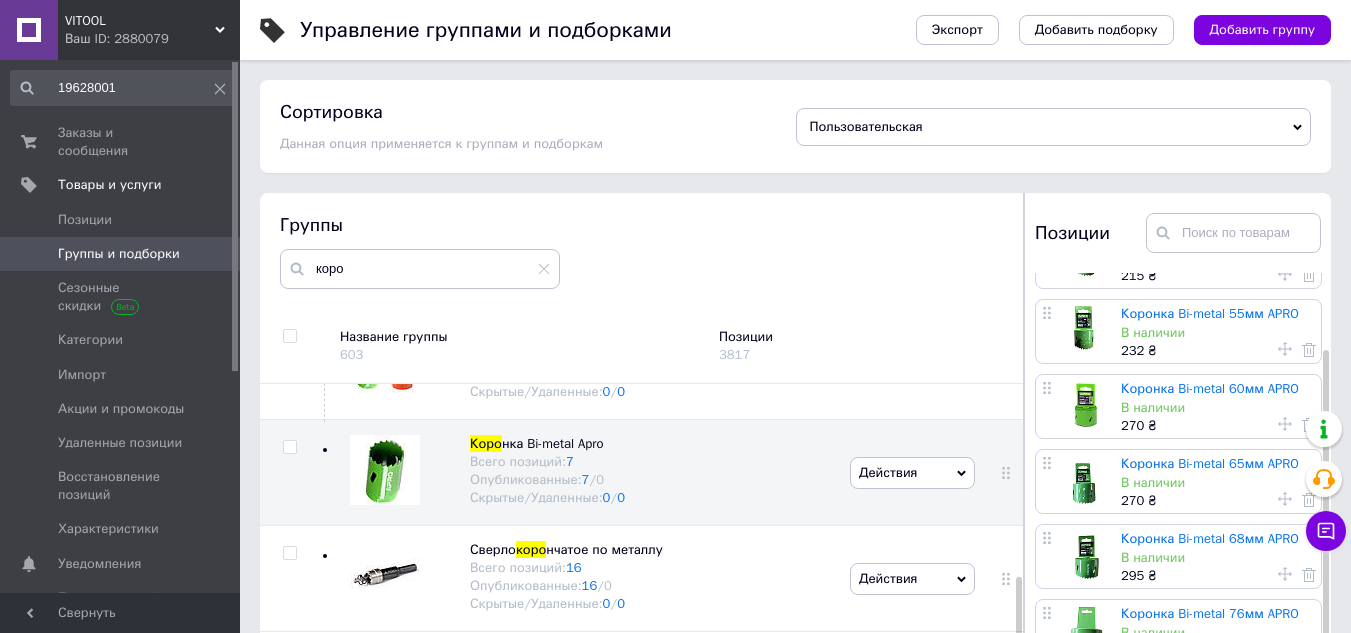 scroll, scrollTop: 92, scrollLeft: 0, axis: vertical 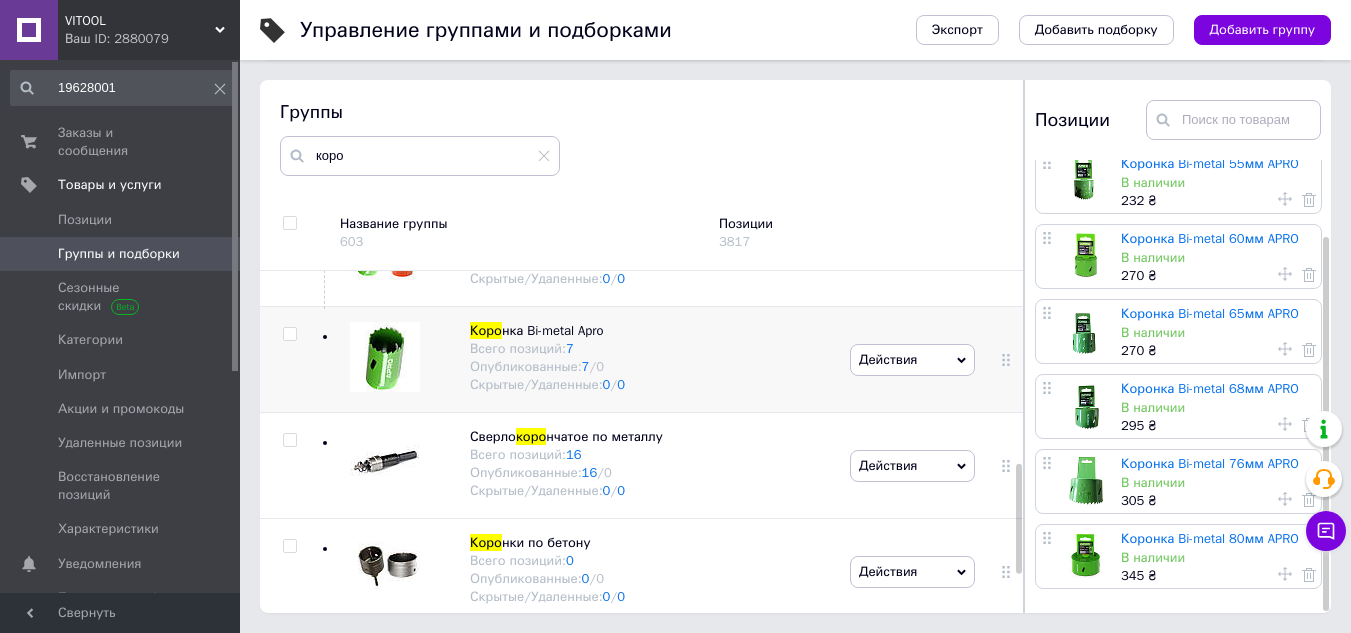 click on "Действия" at bounding box center [912, 360] 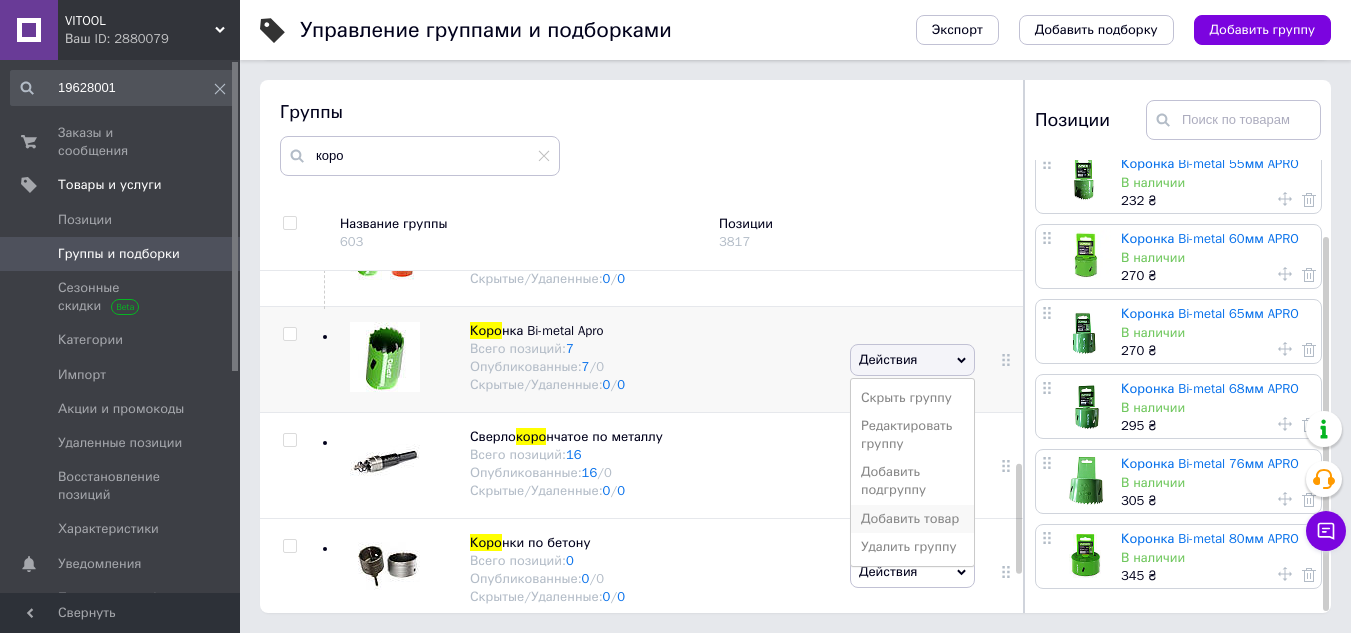 click on "Добавить товар" at bounding box center (912, 519) 